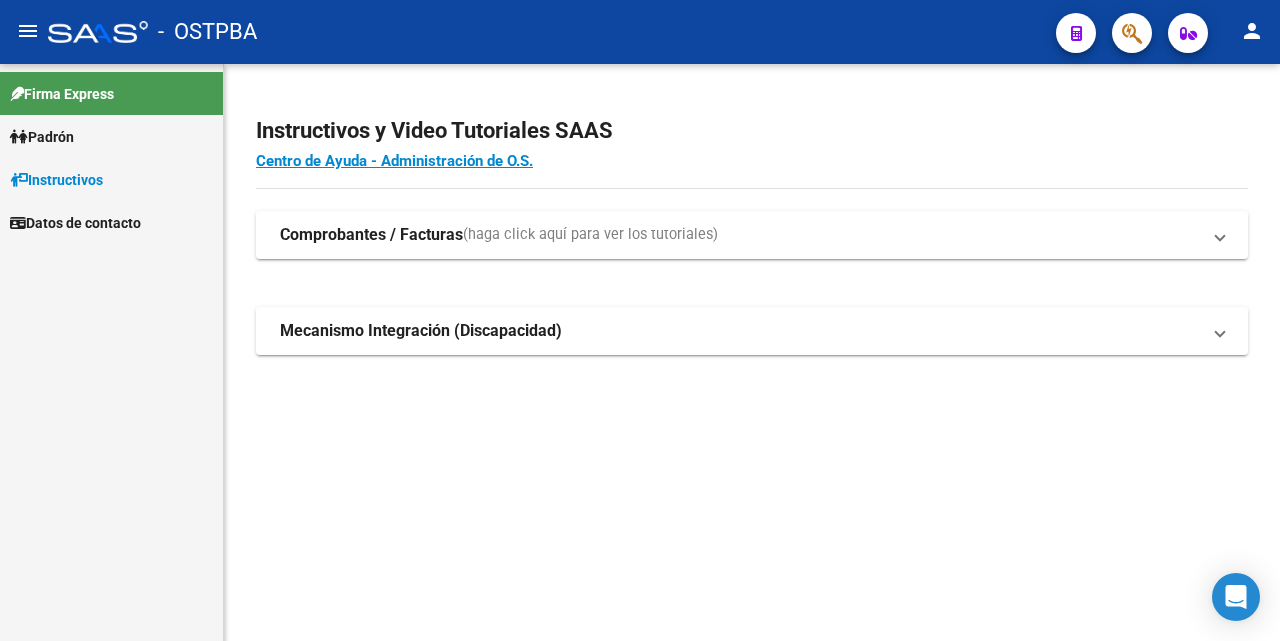 scroll, scrollTop: 0, scrollLeft: 0, axis: both 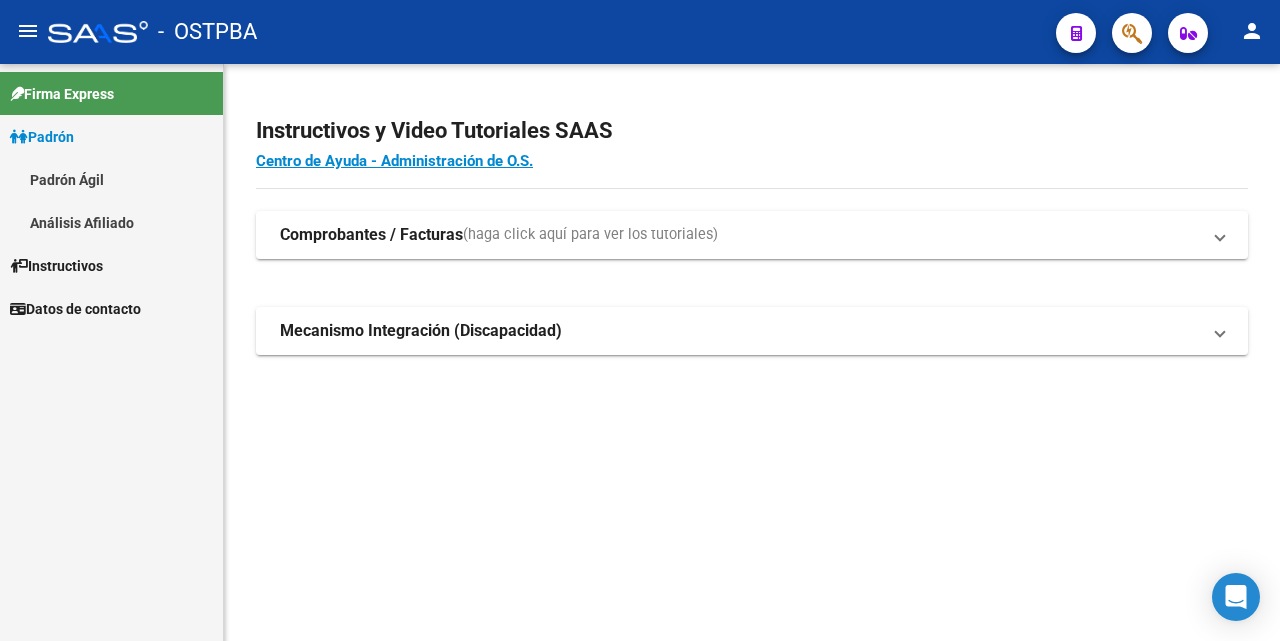 click on "Análisis Afiliado" at bounding box center [111, 222] 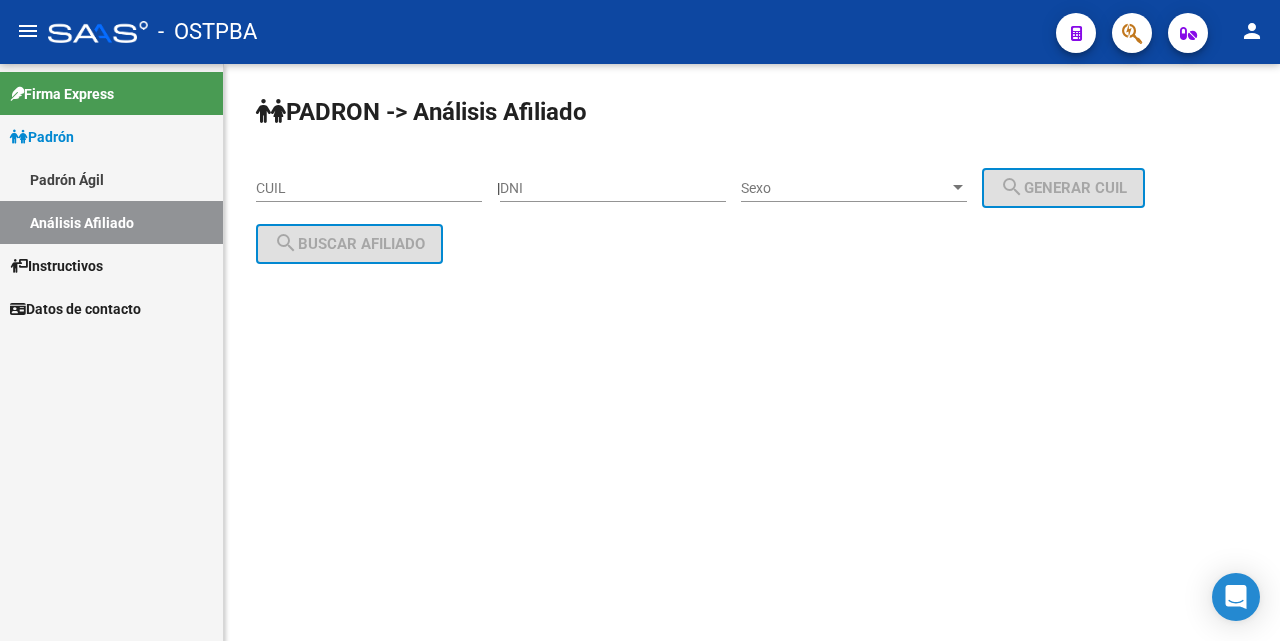 click on "DNI" at bounding box center [613, 188] 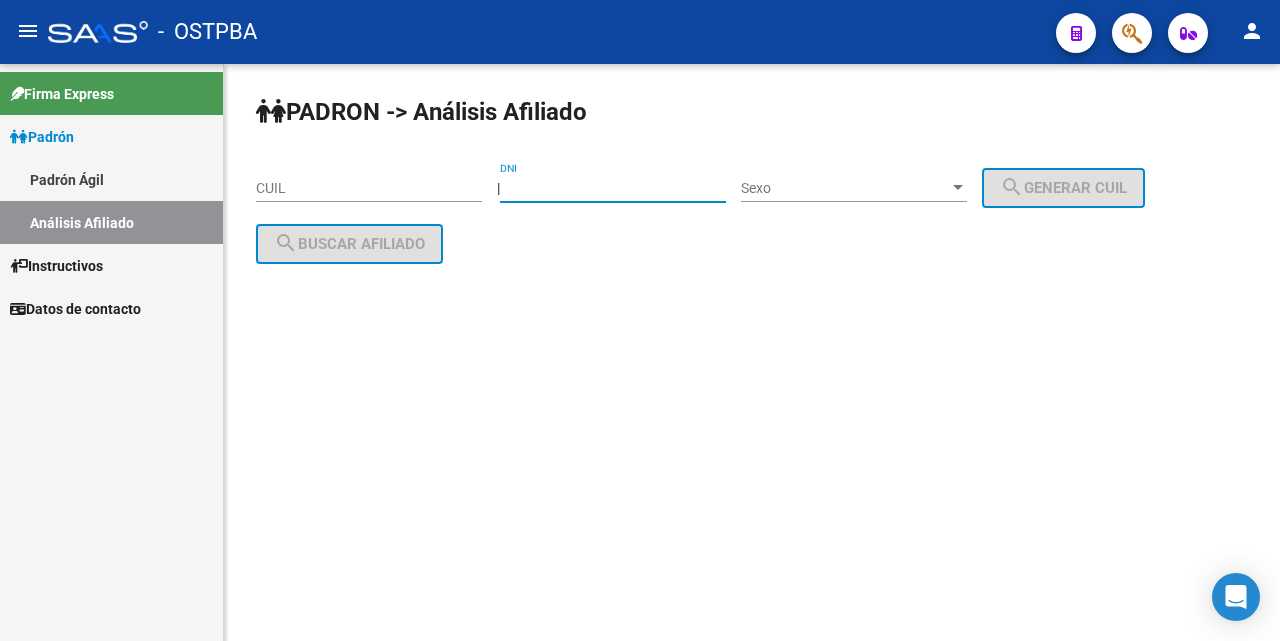 type on "[NUMBER]" 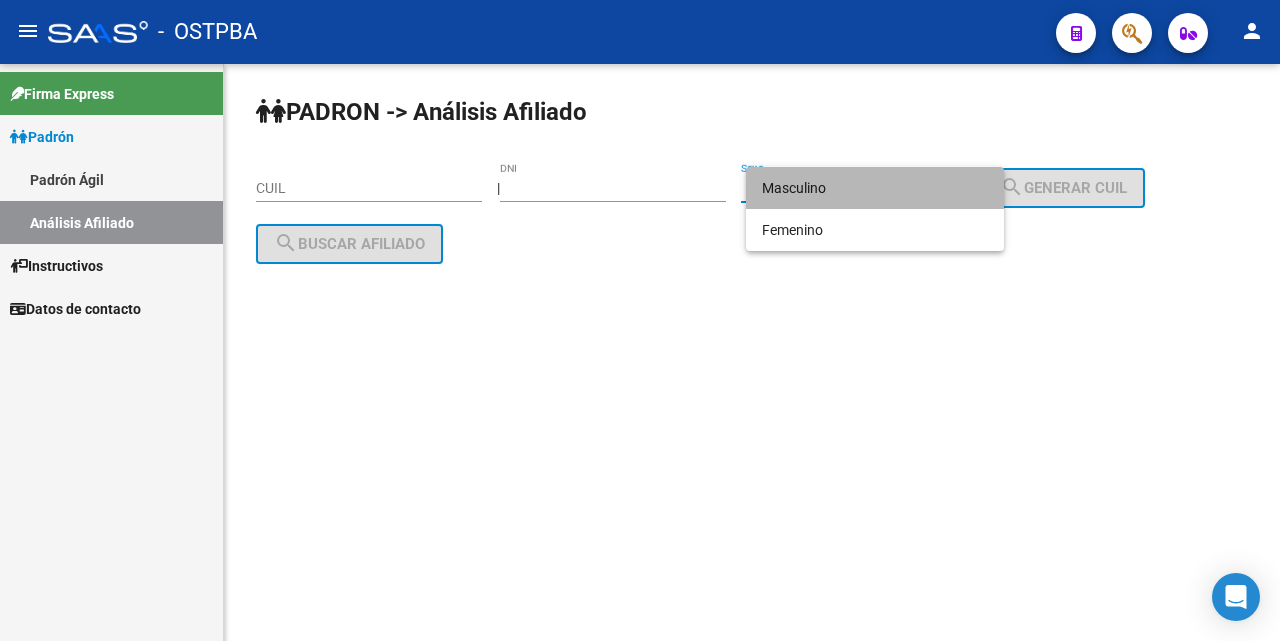 click on "Masculino" at bounding box center (875, 188) 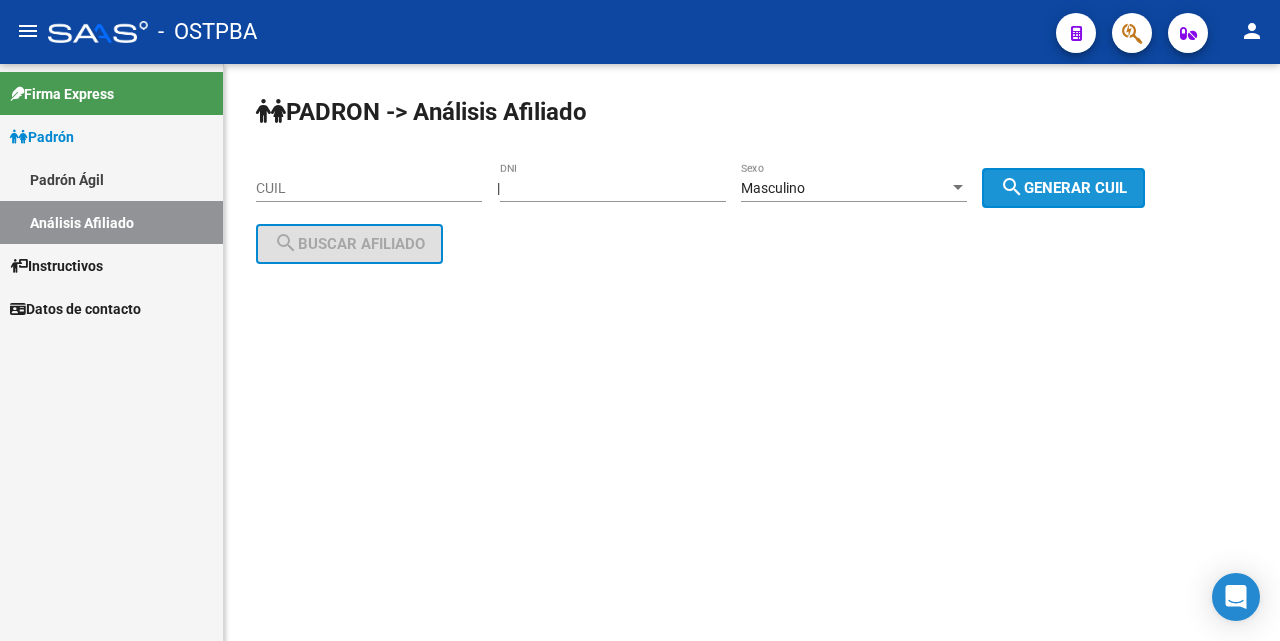 drag, startPoint x: 1075, startPoint y: 179, endPoint x: 674, endPoint y: 251, distance: 407.41257 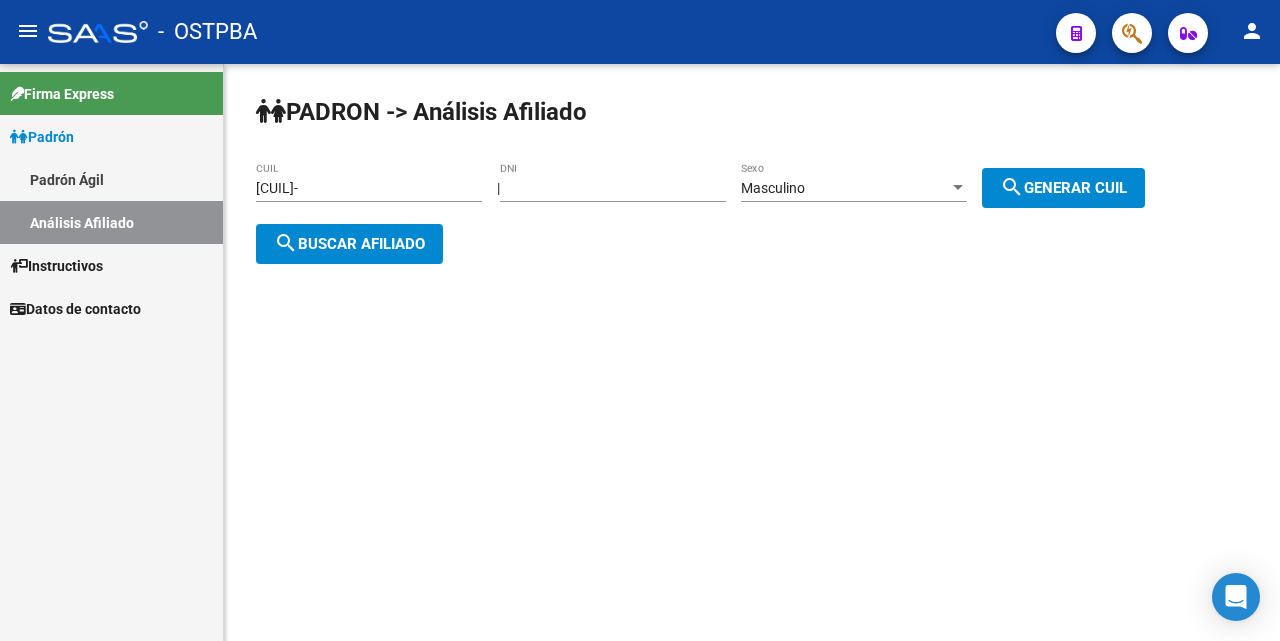 click on "search  Buscar afiliado" 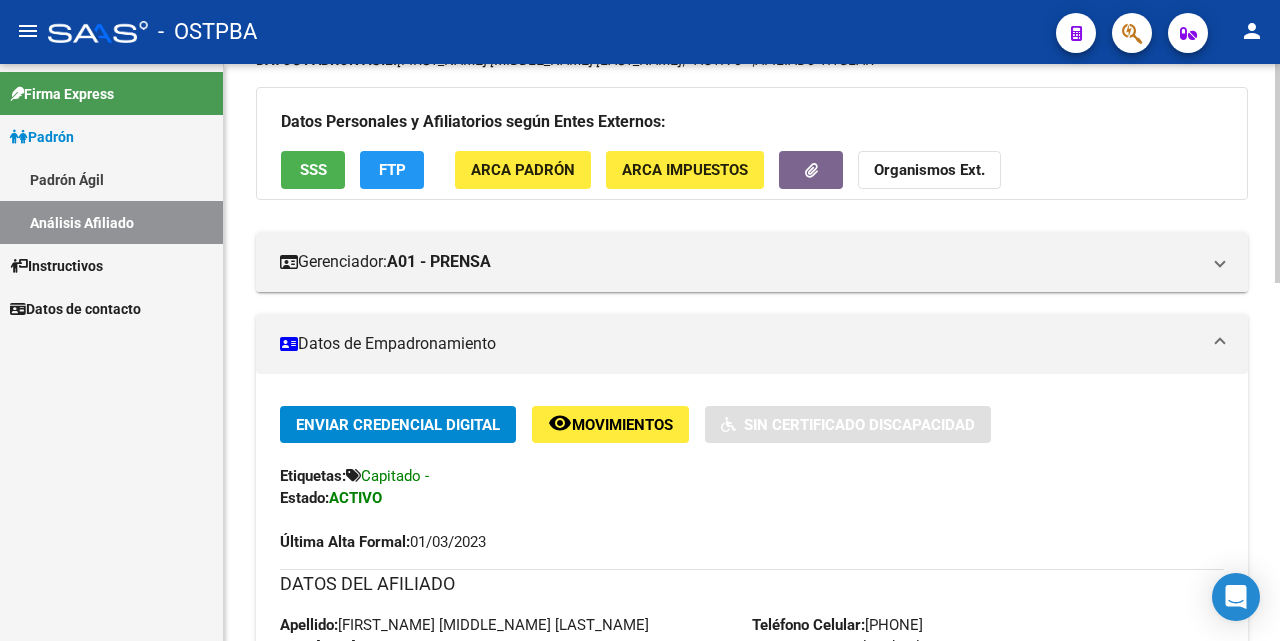 scroll, scrollTop: 0, scrollLeft: 0, axis: both 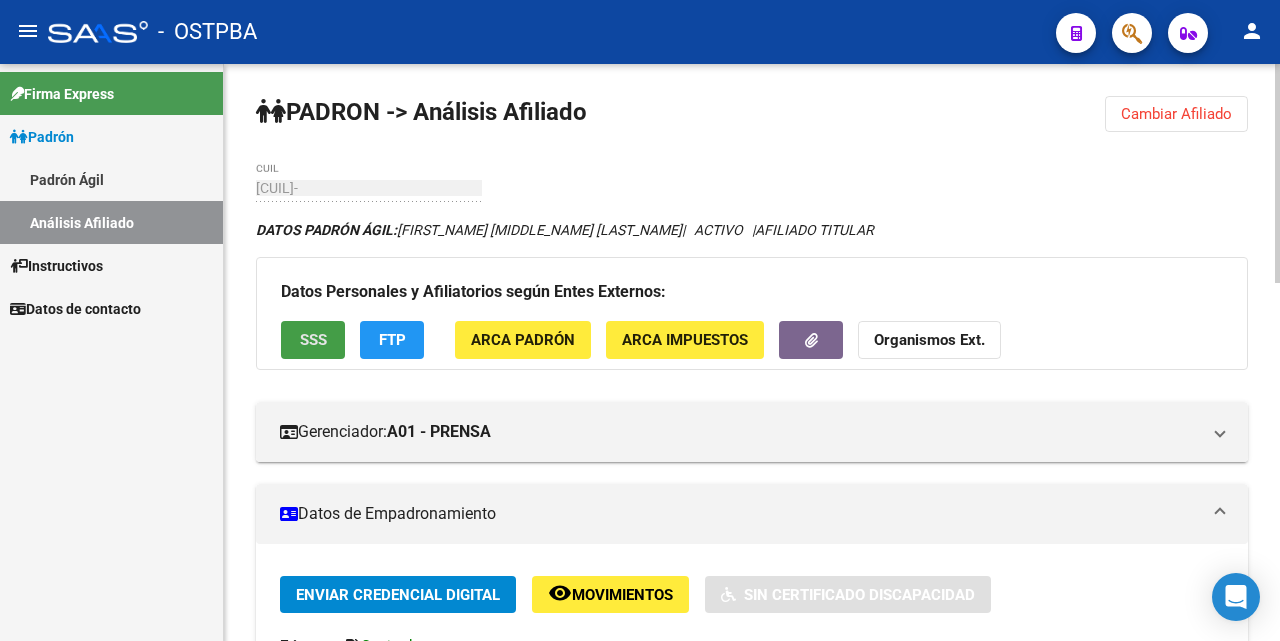 click on "SSS" 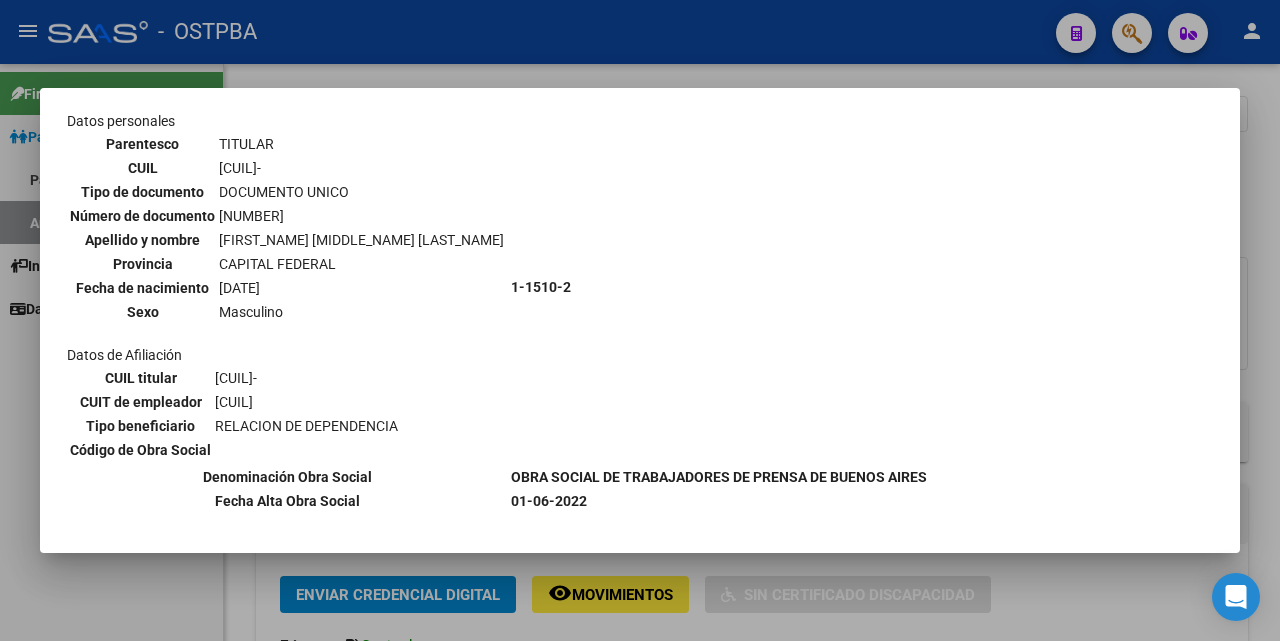 scroll, scrollTop: 0, scrollLeft: 0, axis: both 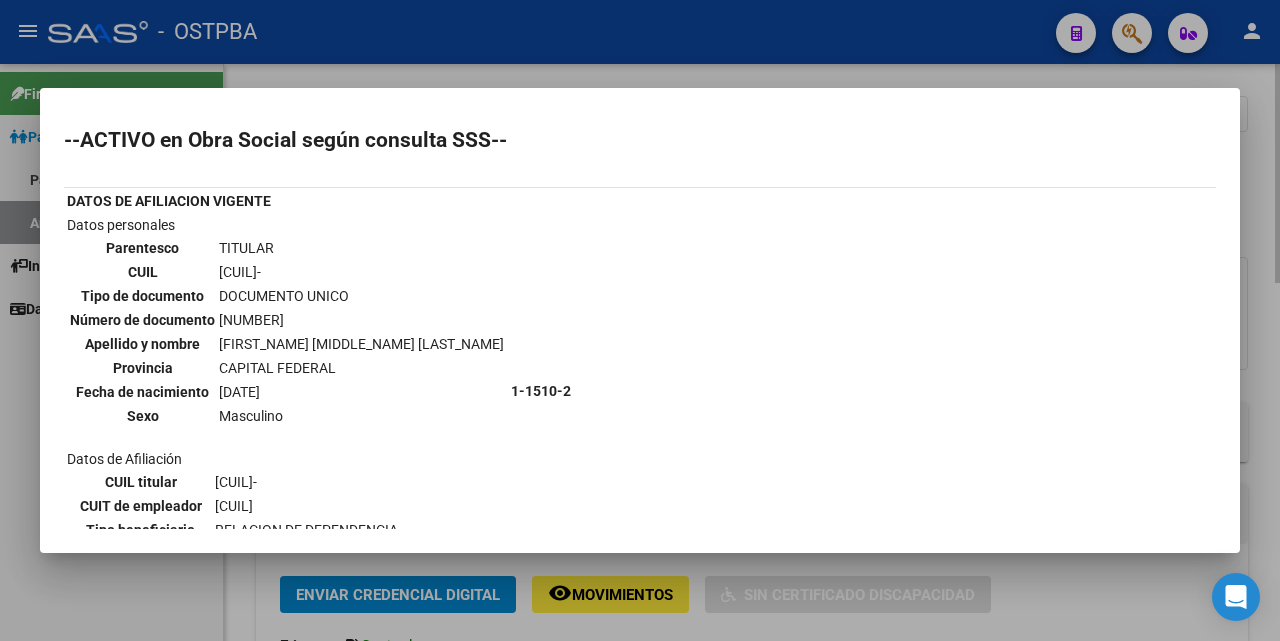 drag, startPoint x: 680, startPoint y: 77, endPoint x: 676, endPoint y: 177, distance: 100.07997 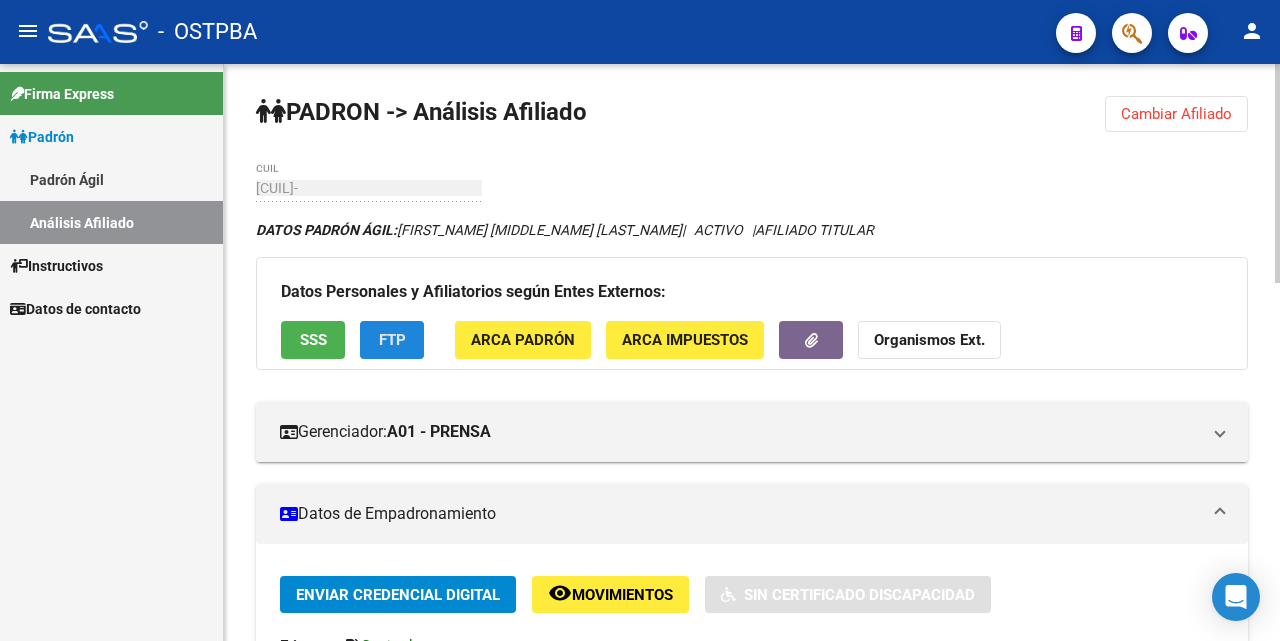 click on "FTP" 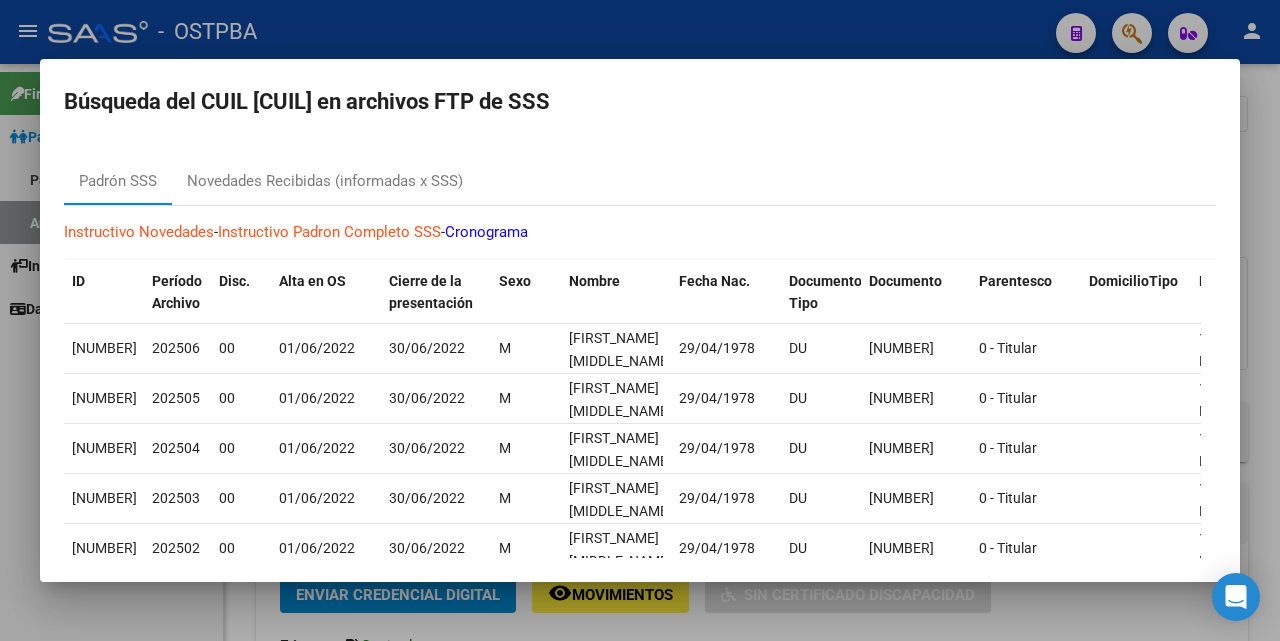 click at bounding box center (640, 320) 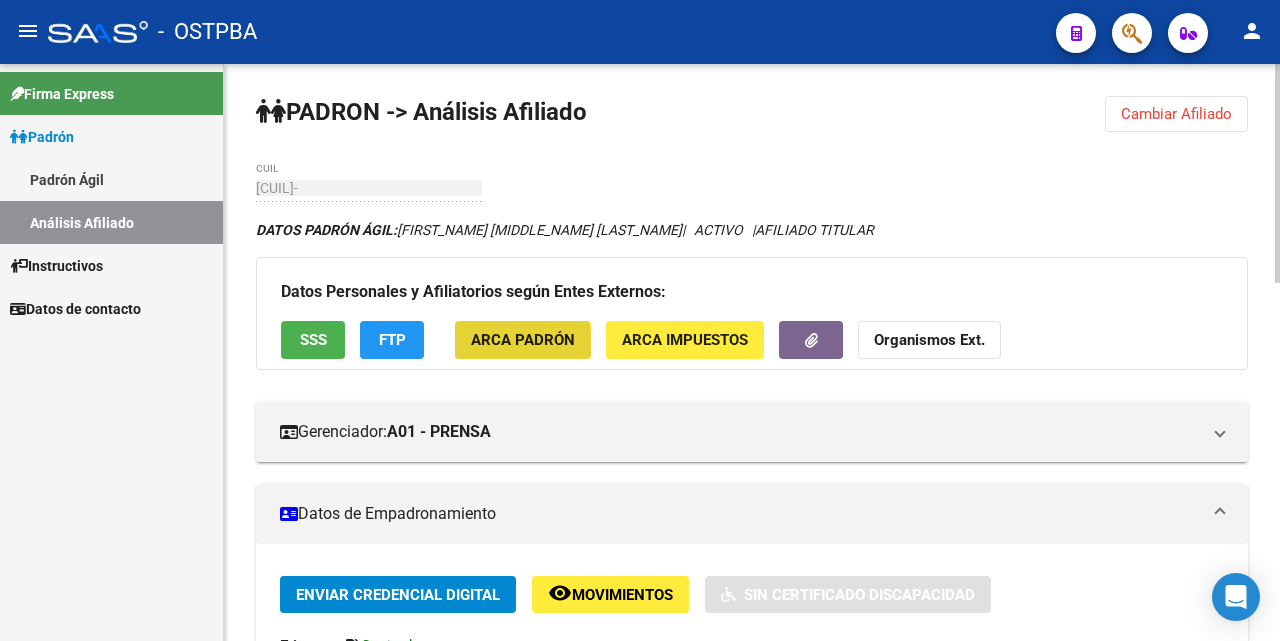 click on "ARCA Padrón" 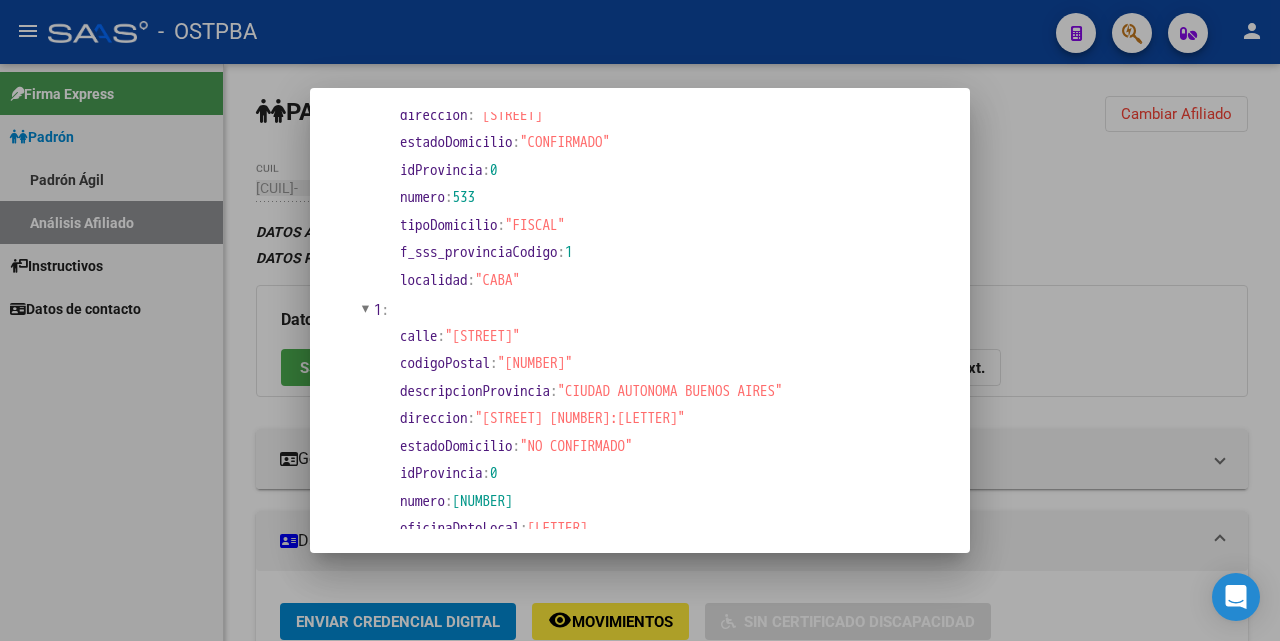 scroll, scrollTop: 206, scrollLeft: 0, axis: vertical 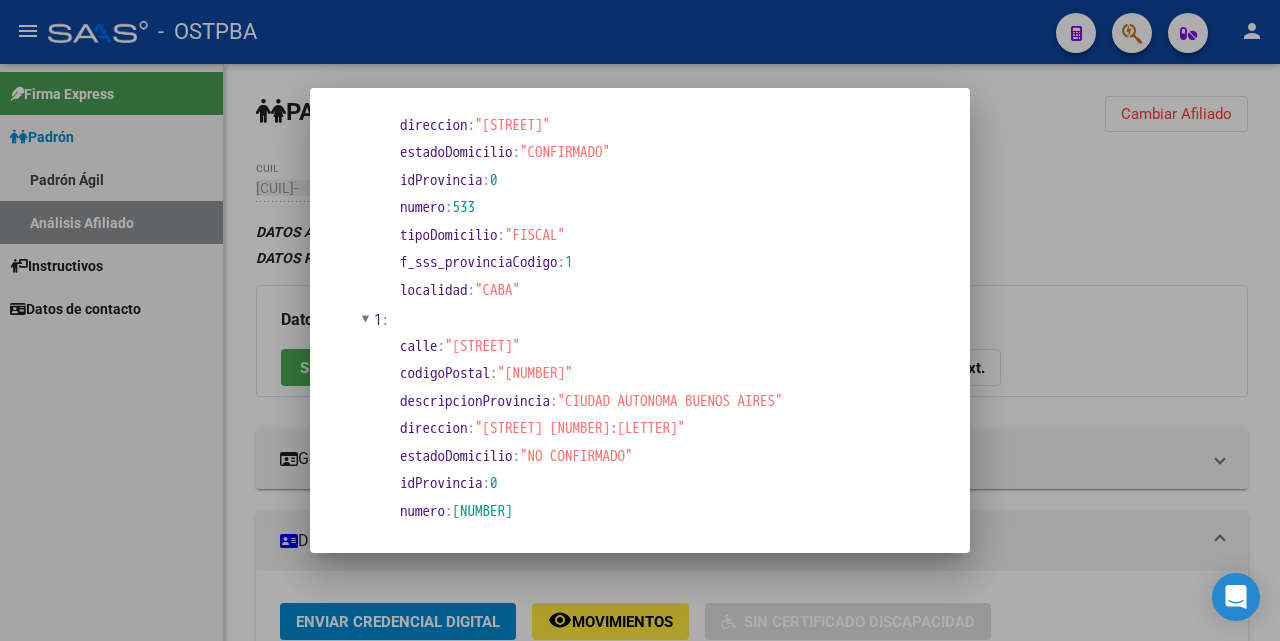 click at bounding box center [640, 320] 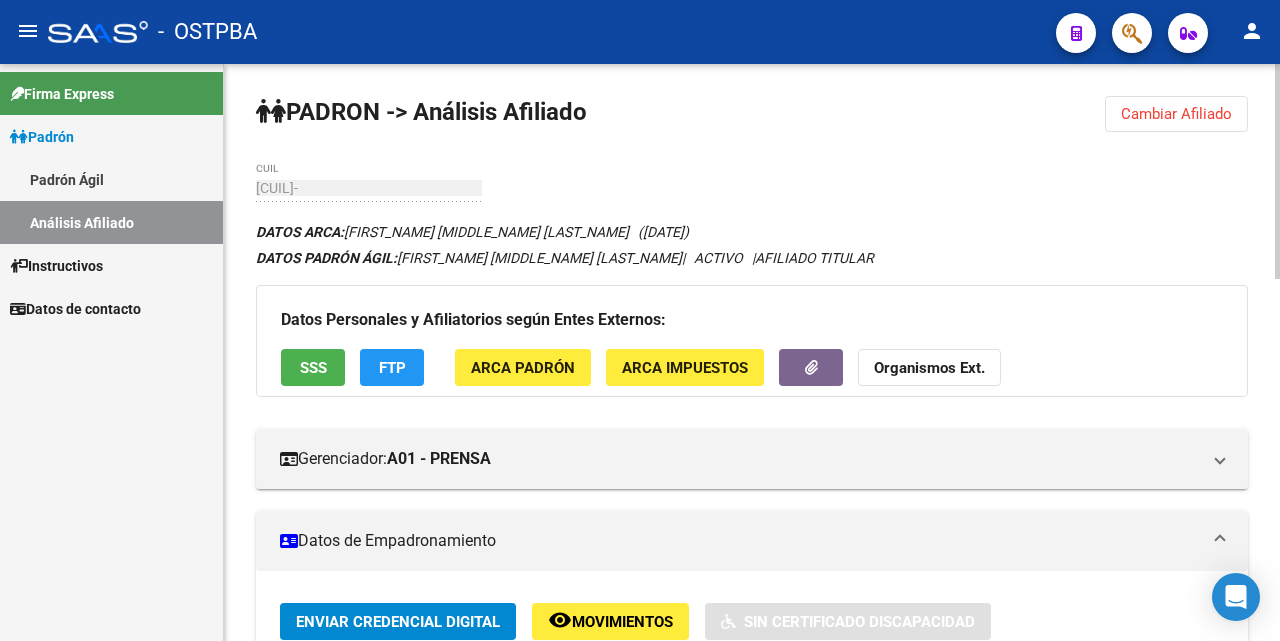 click on "SSS" 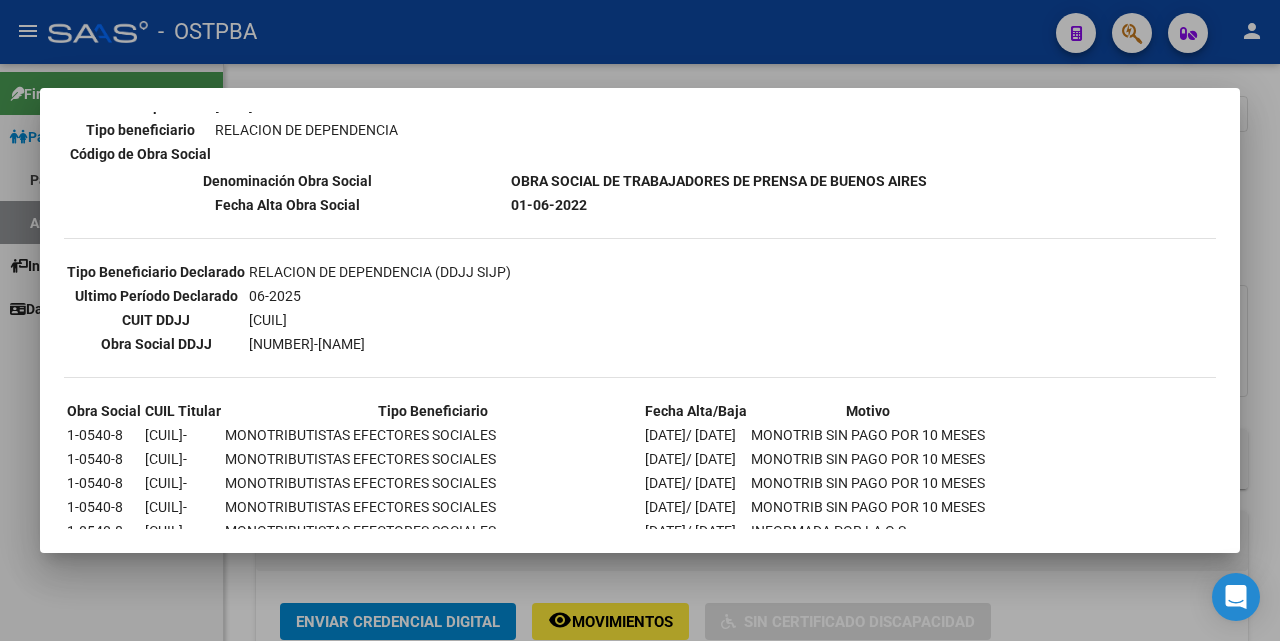 scroll, scrollTop: 0, scrollLeft: 0, axis: both 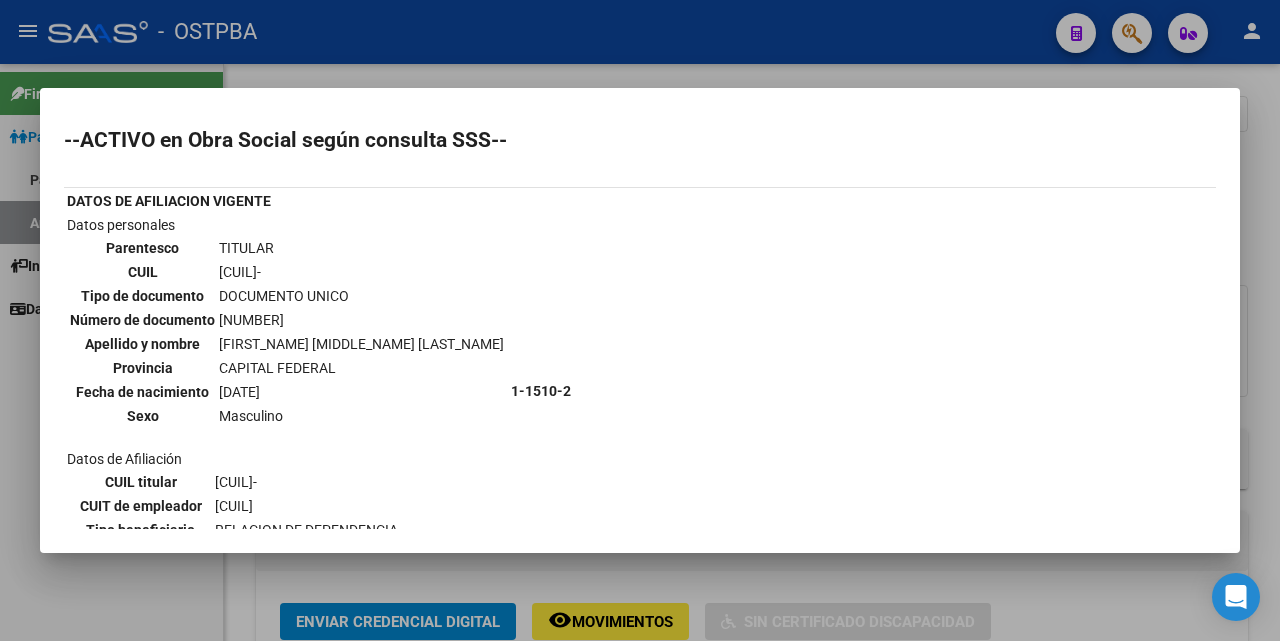 click at bounding box center [640, 320] 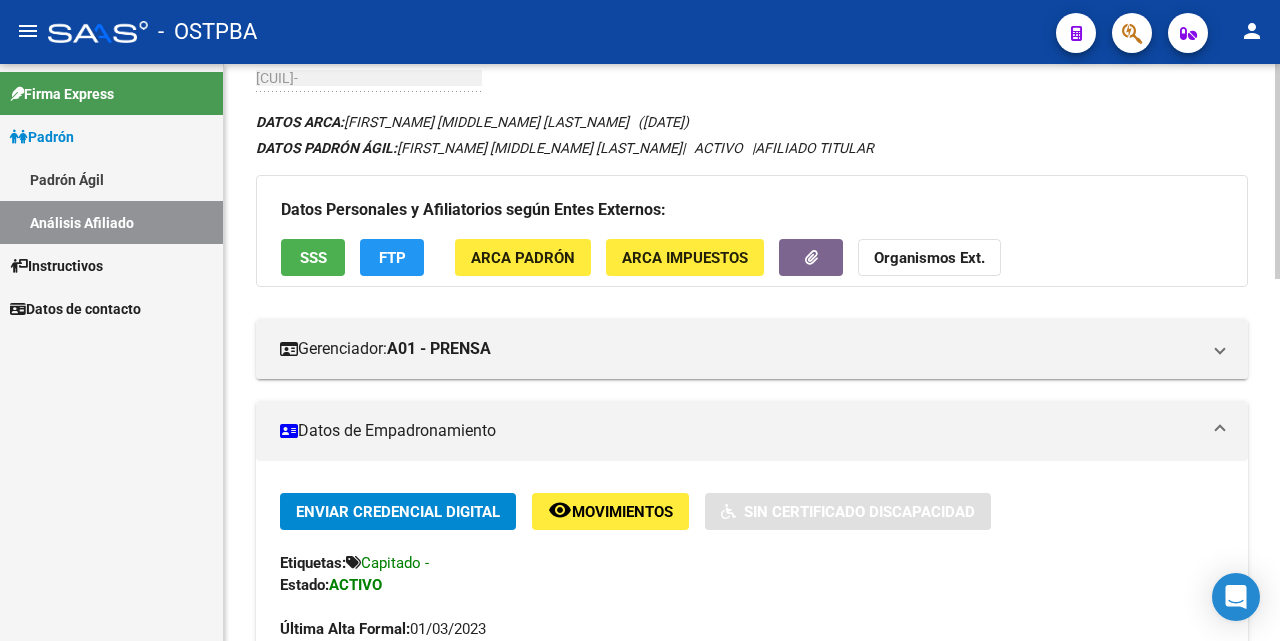 scroll, scrollTop: 100, scrollLeft: 0, axis: vertical 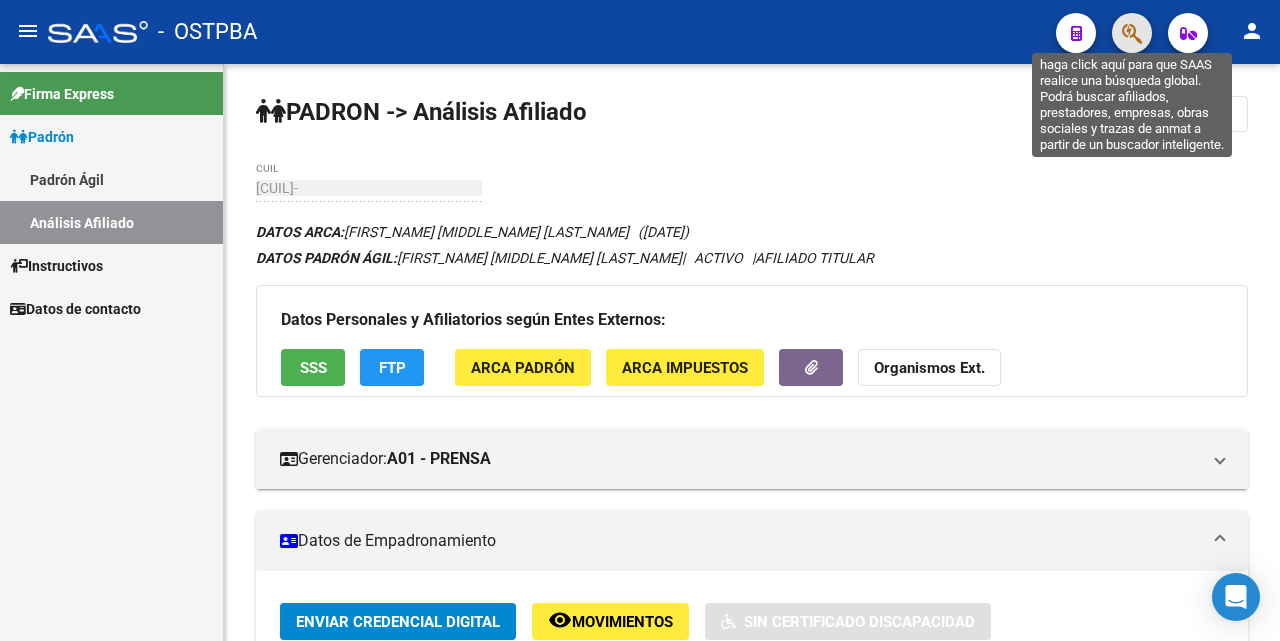 click 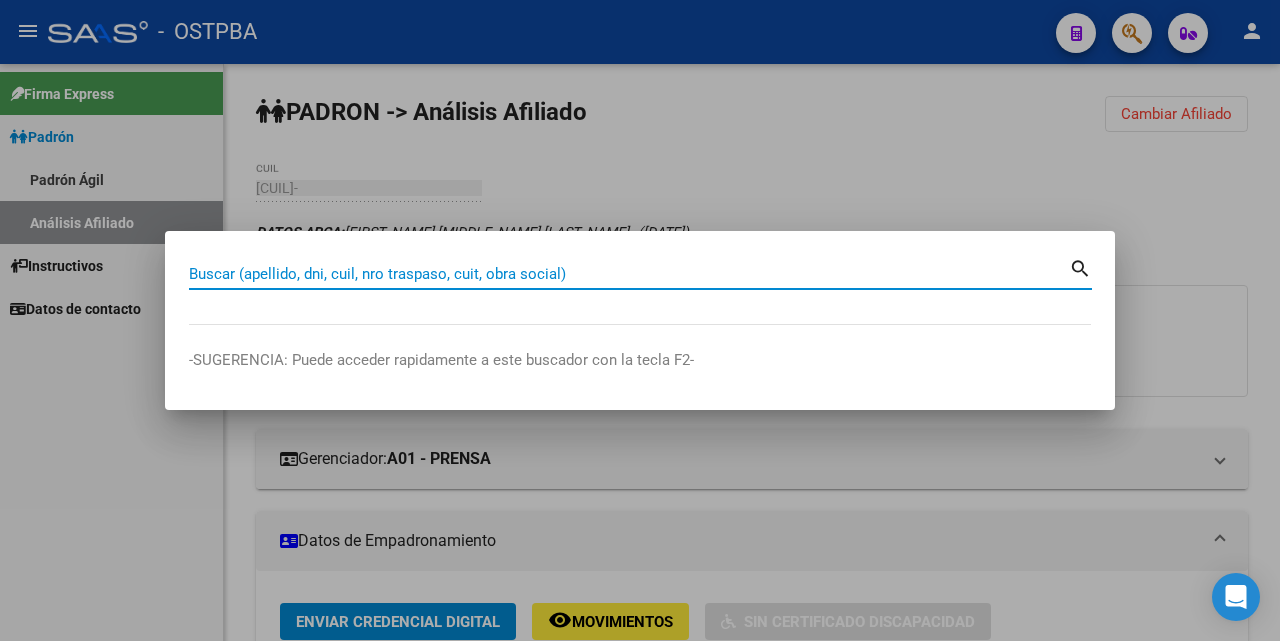 click on "Buscar (apellido, dni, cuil, nro traspaso, cuit, obra social) search" at bounding box center [640, 281] 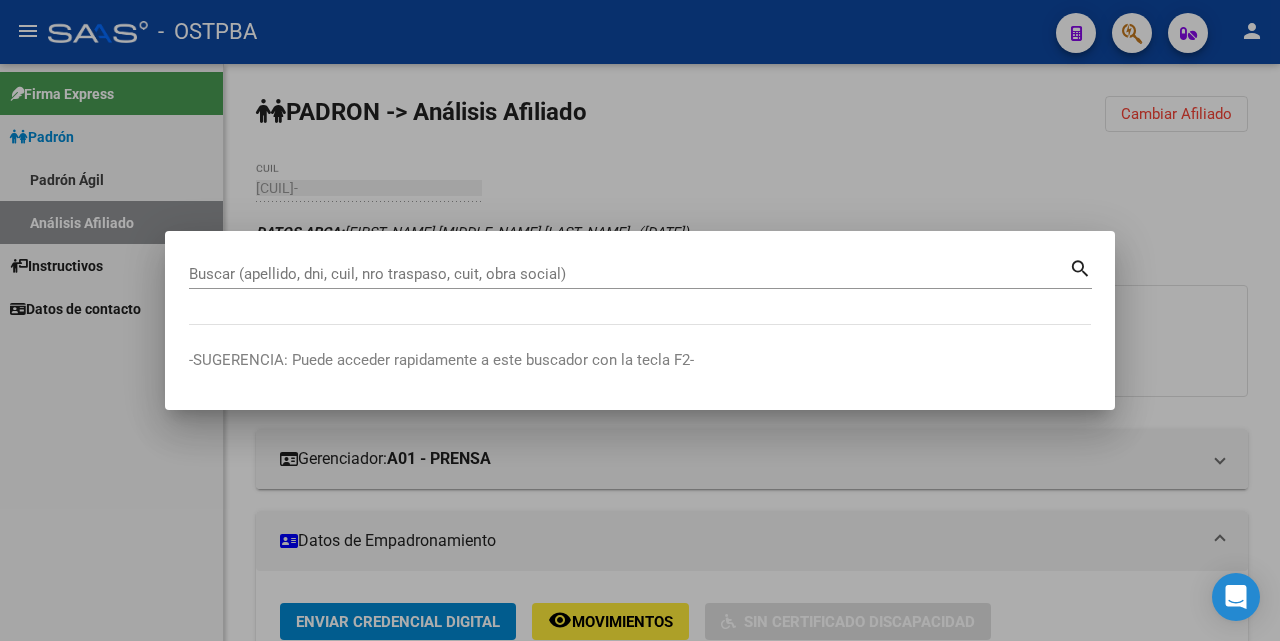 click on "Buscar (apellido, dni, cuil, nro traspaso, cuit, obra social)" at bounding box center [629, 274] 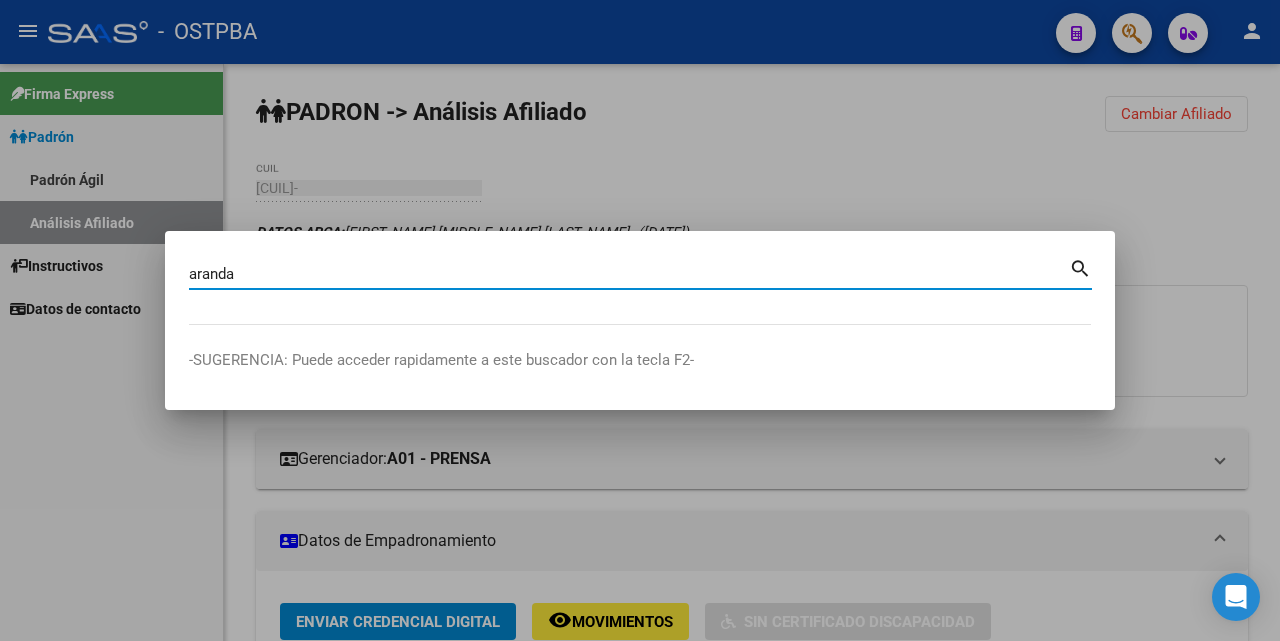 type on "aranda" 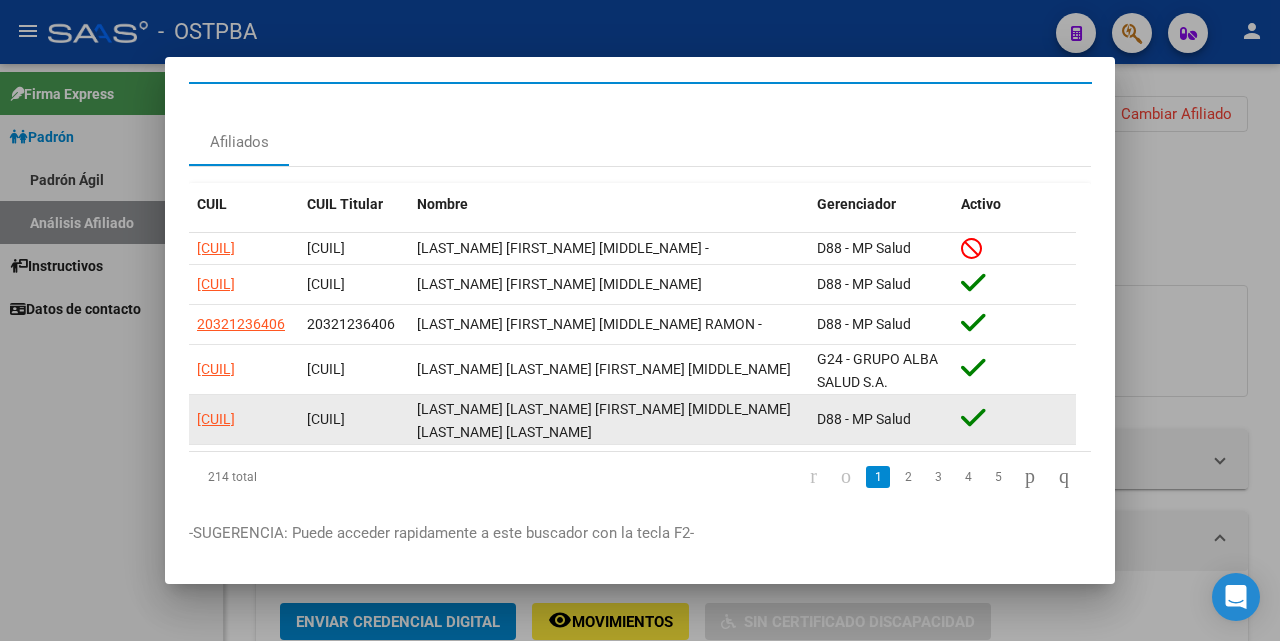 scroll, scrollTop: 61, scrollLeft: 0, axis: vertical 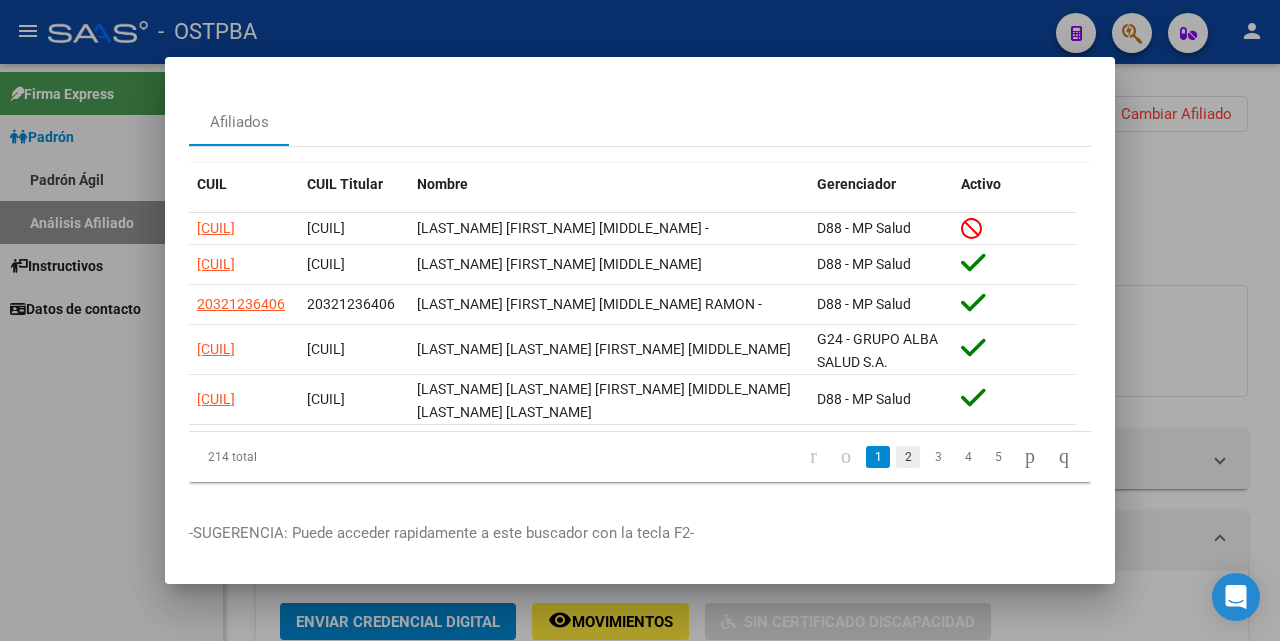 click on "2" 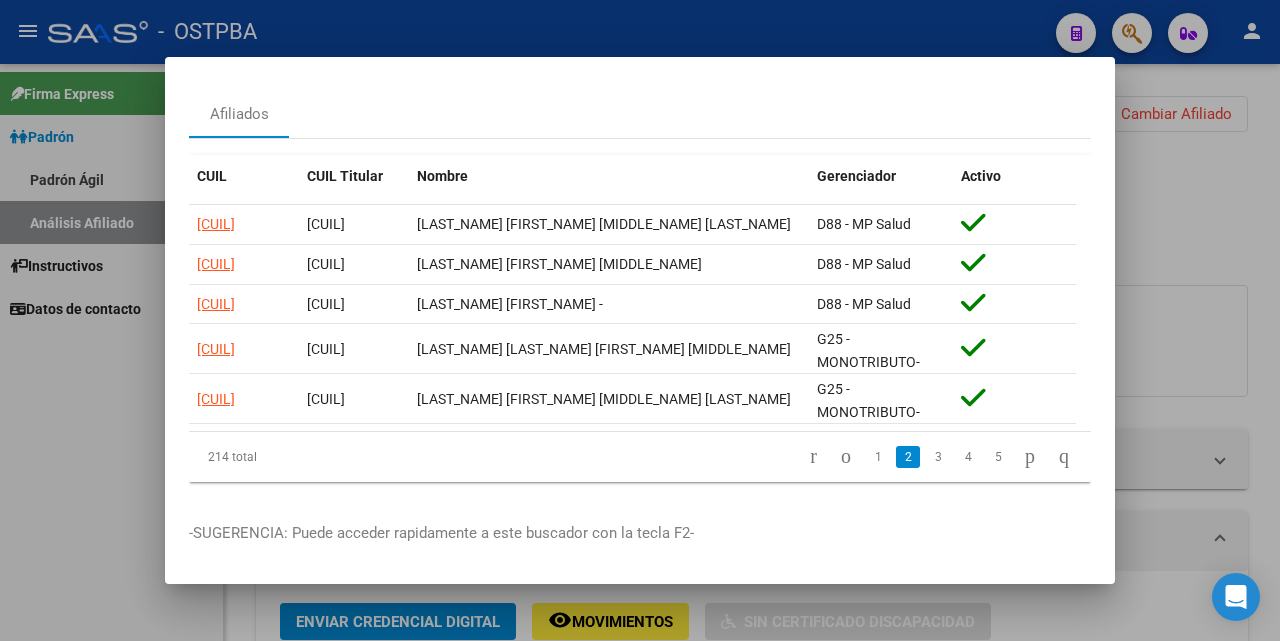 scroll, scrollTop: 61, scrollLeft: 0, axis: vertical 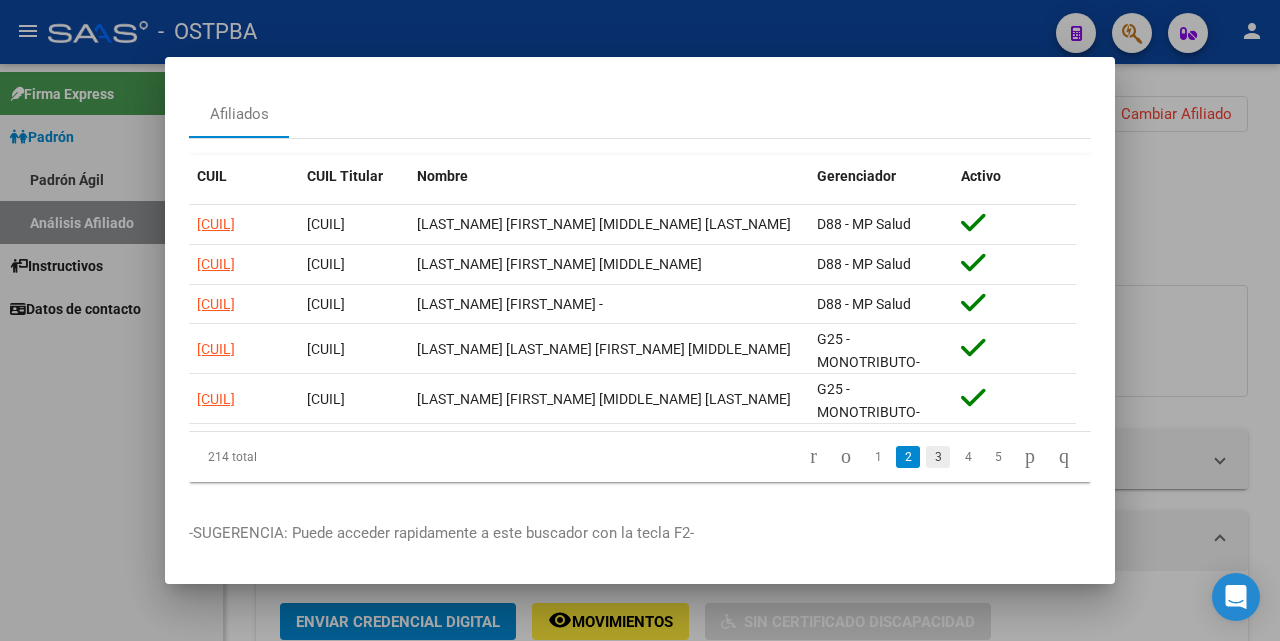 click on "3" 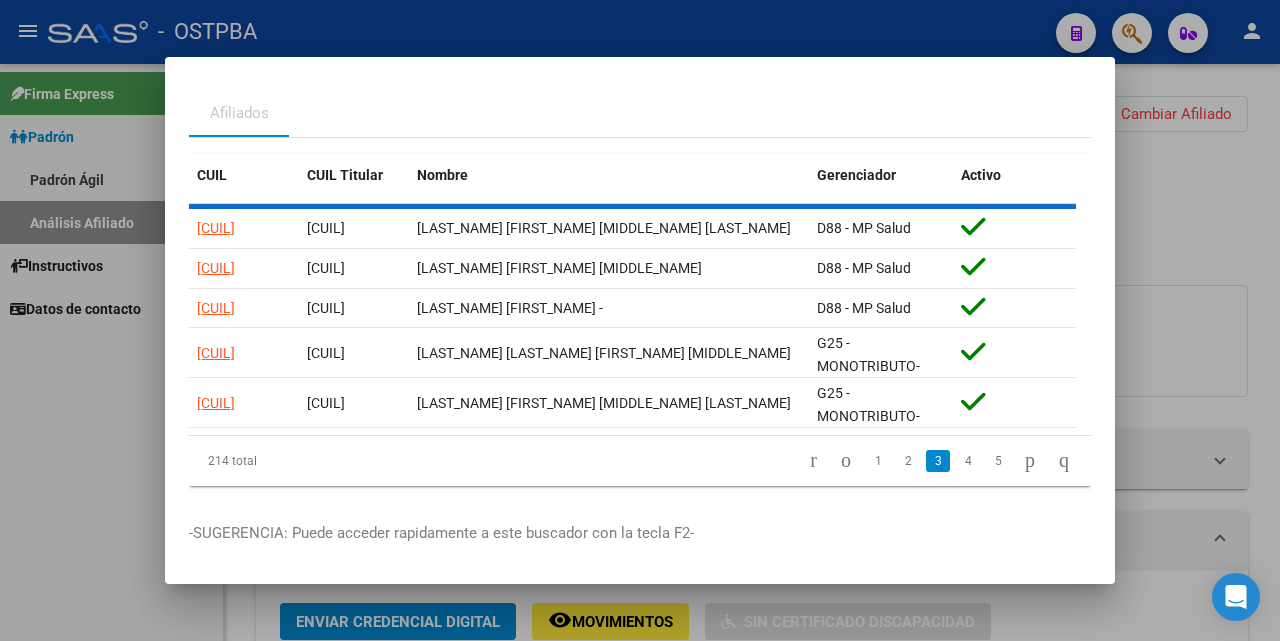 scroll, scrollTop: 61, scrollLeft: 0, axis: vertical 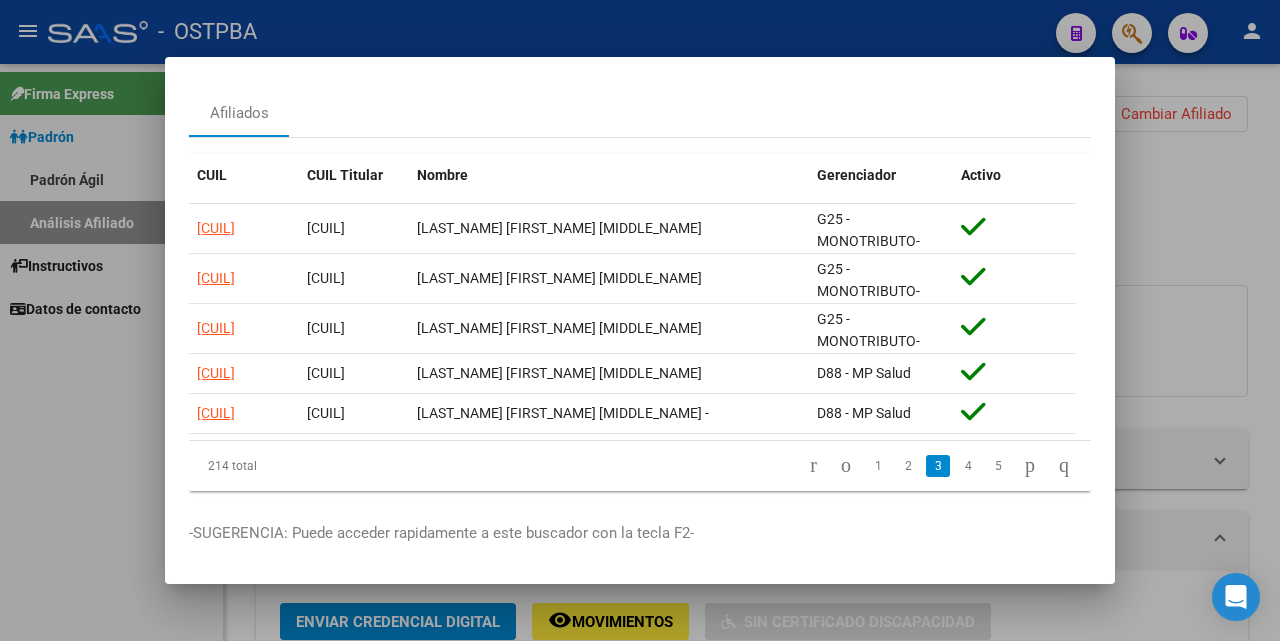 click at bounding box center (640, 320) 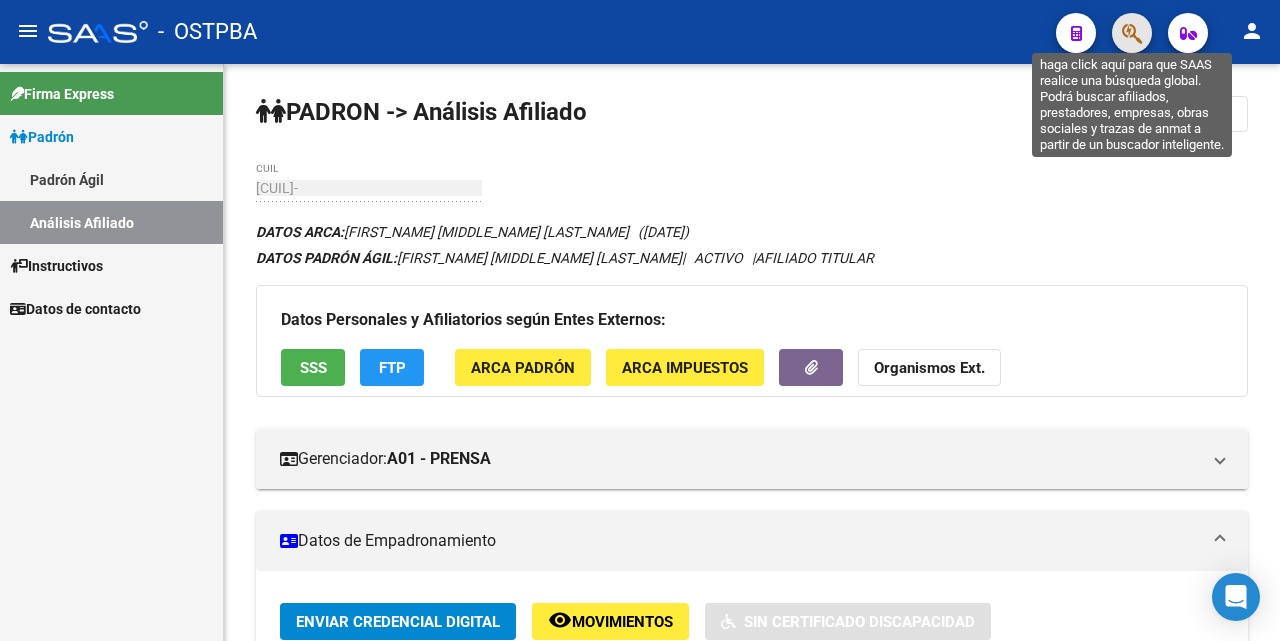 click 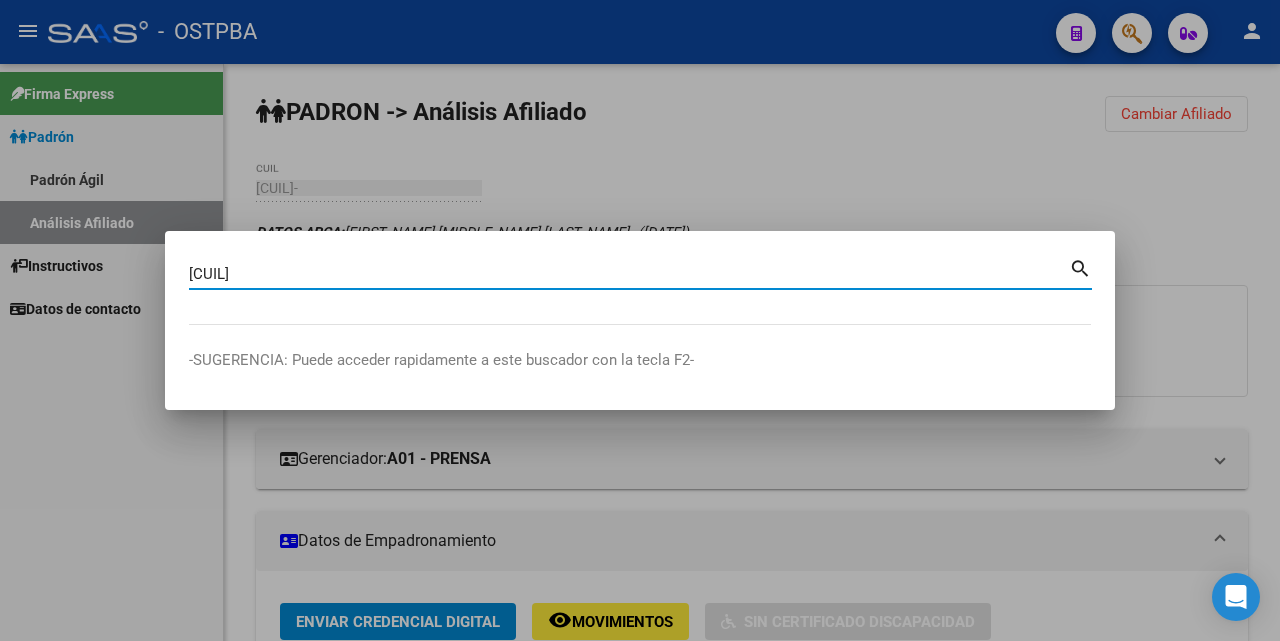 type on "[CUIL]" 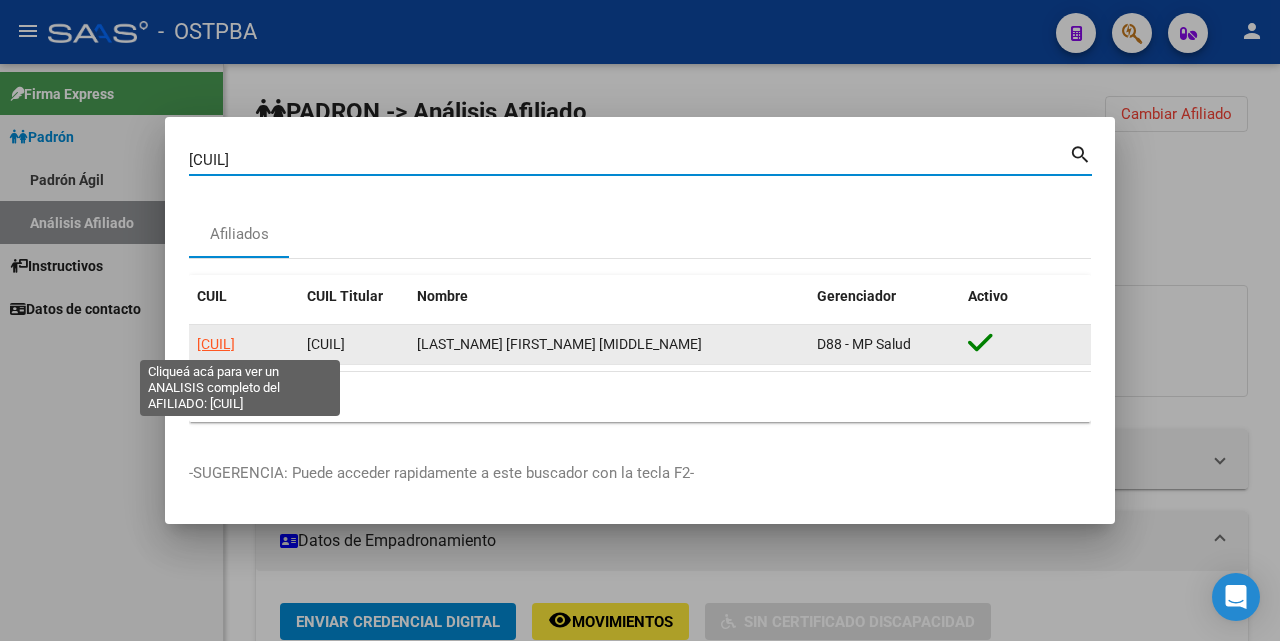 click on "[CUIL]" 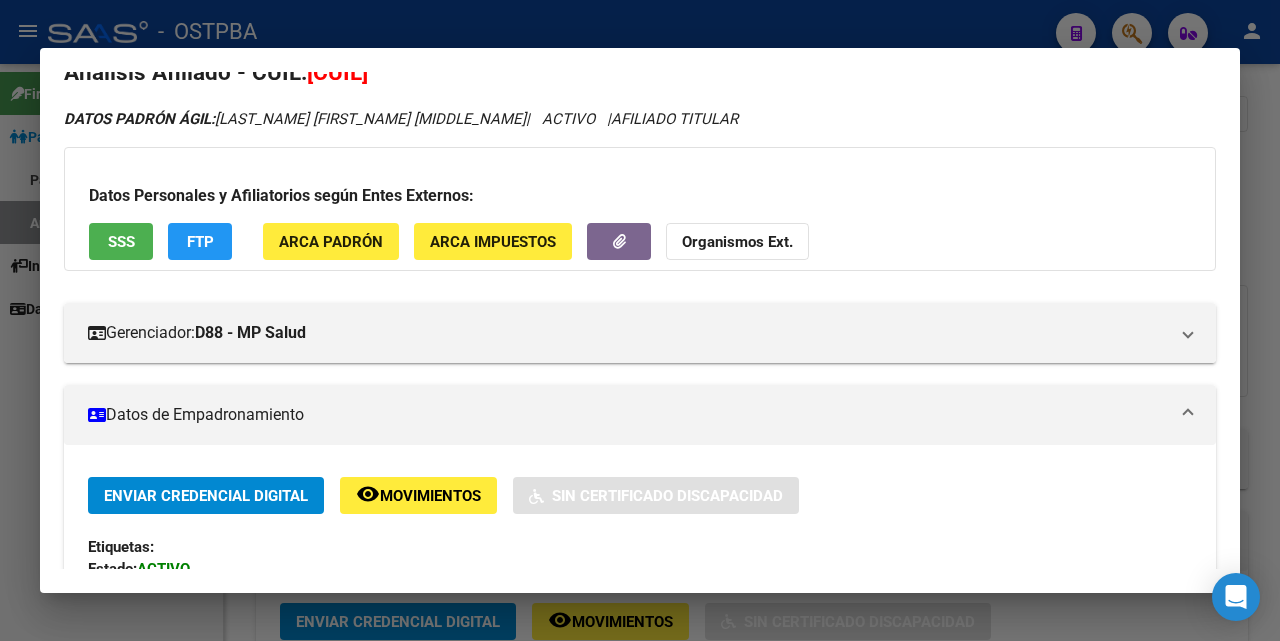 scroll, scrollTop: 0, scrollLeft: 0, axis: both 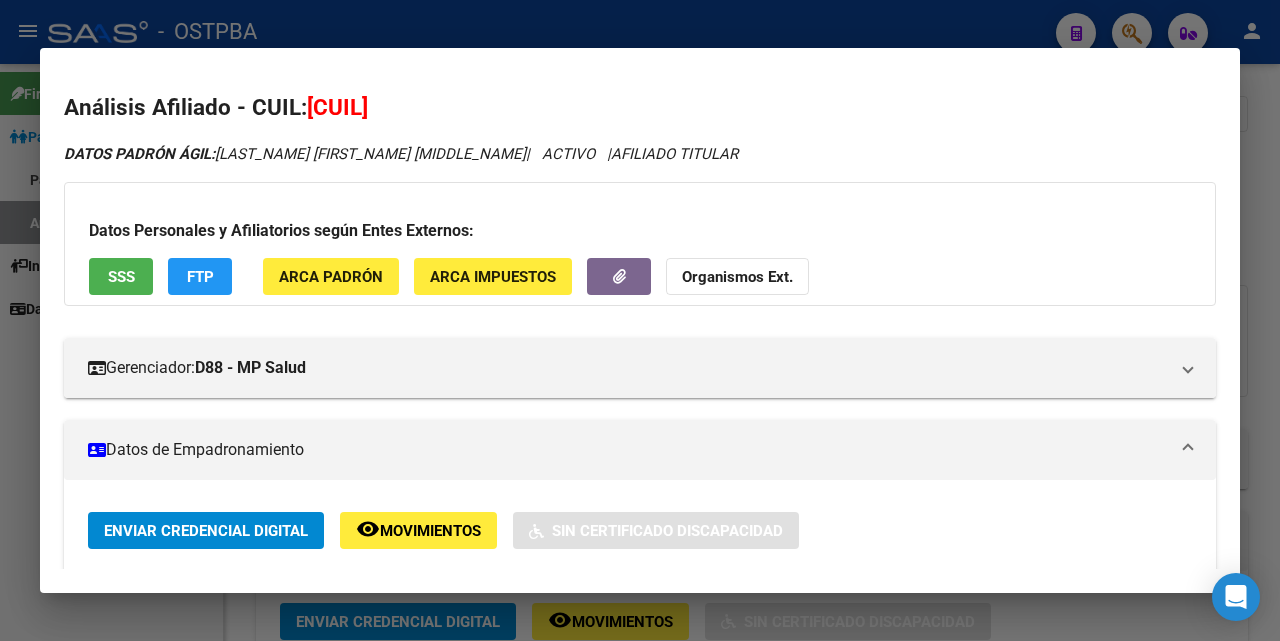 click at bounding box center [640, 320] 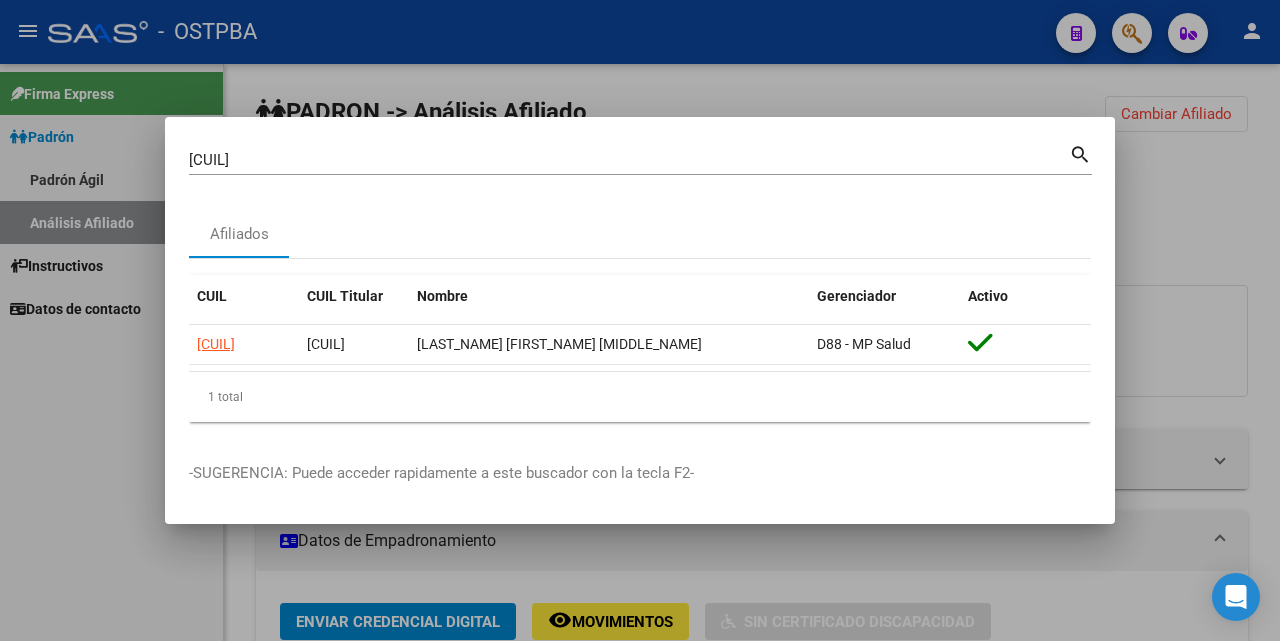 click at bounding box center [640, 320] 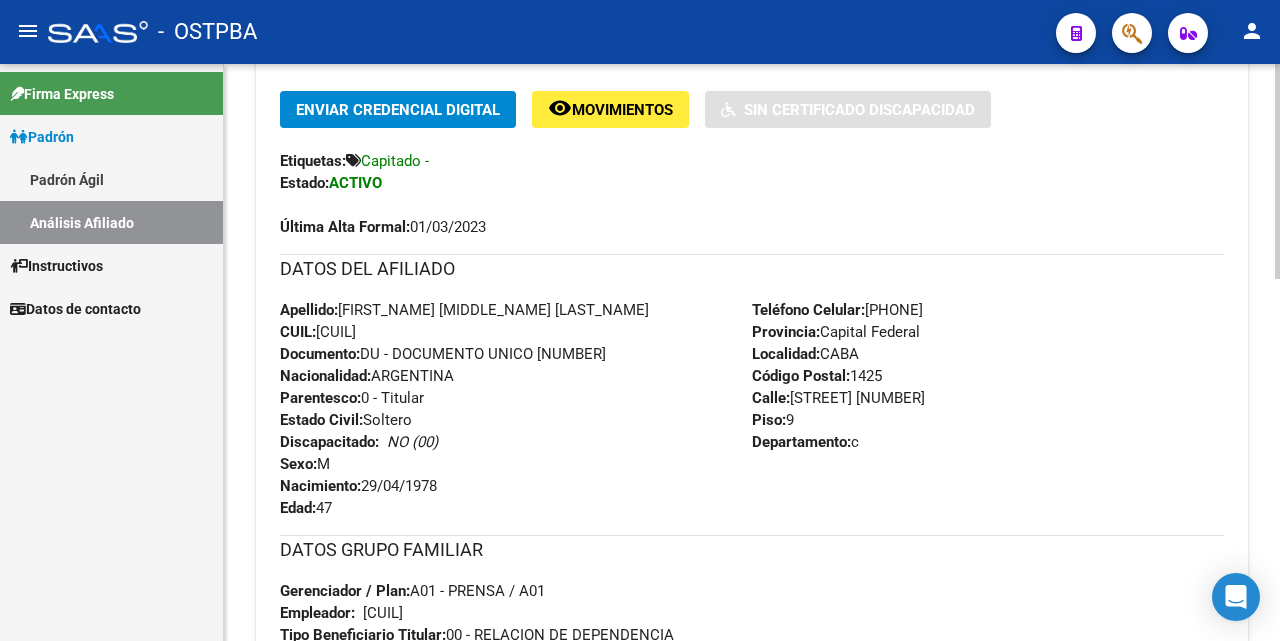 scroll, scrollTop: 700, scrollLeft: 0, axis: vertical 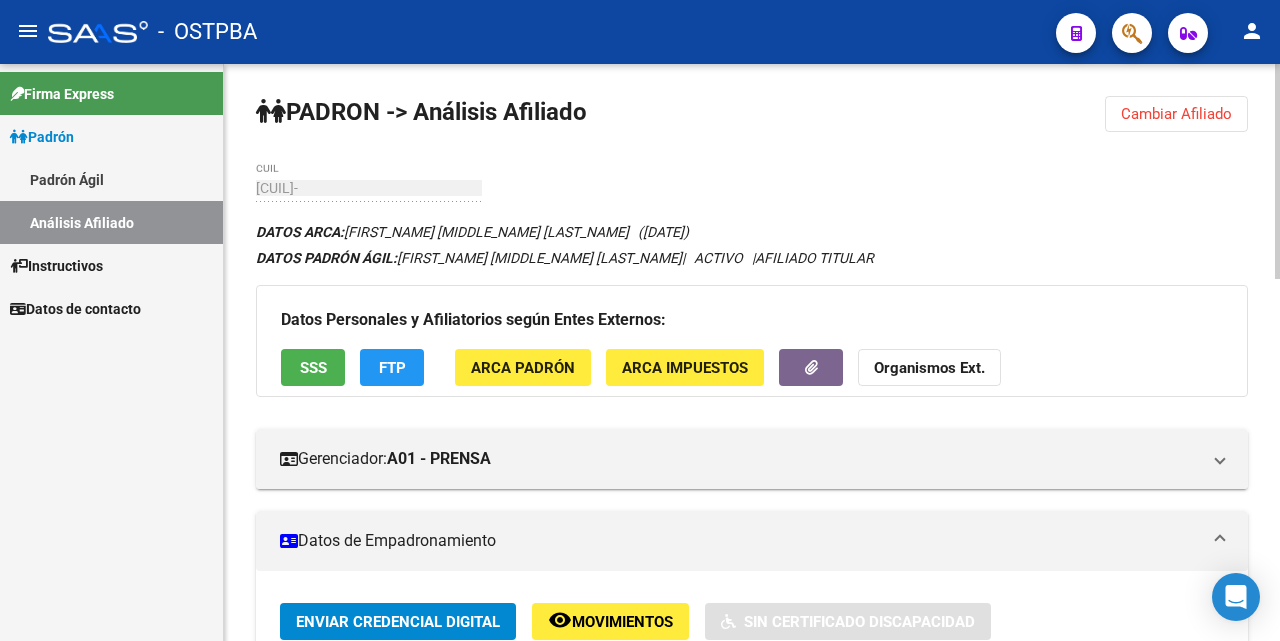 click on "Cambiar Afiliado" 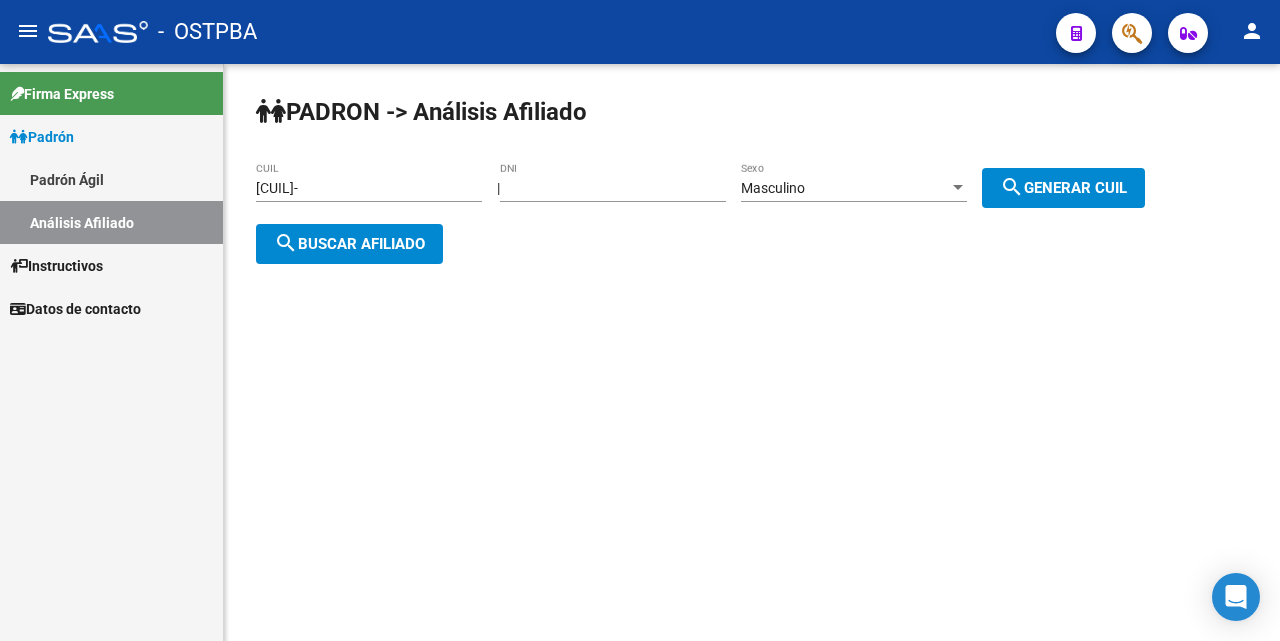 click on "[NUMBER]" at bounding box center (613, 188) 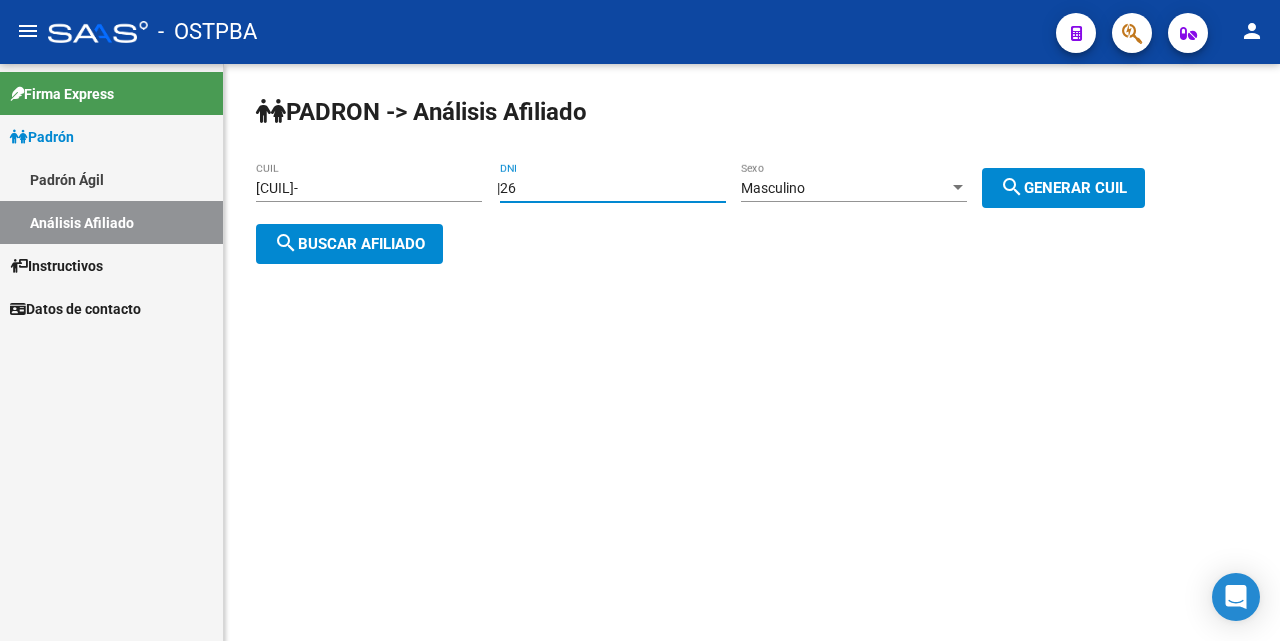 type on "2" 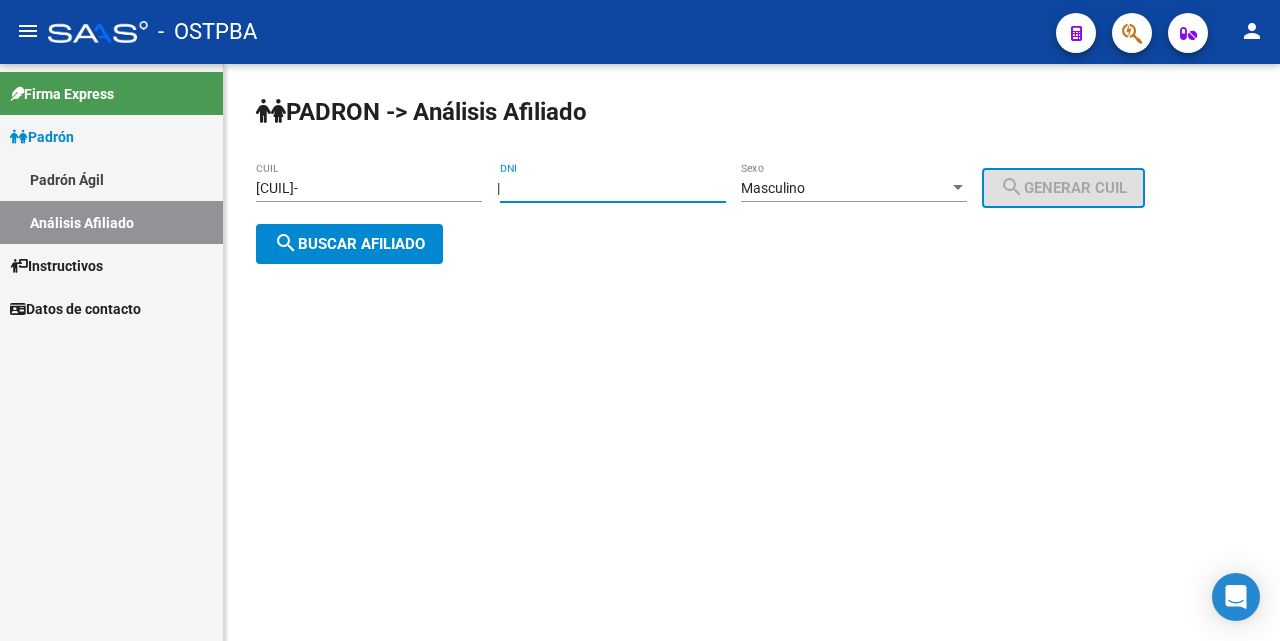 type 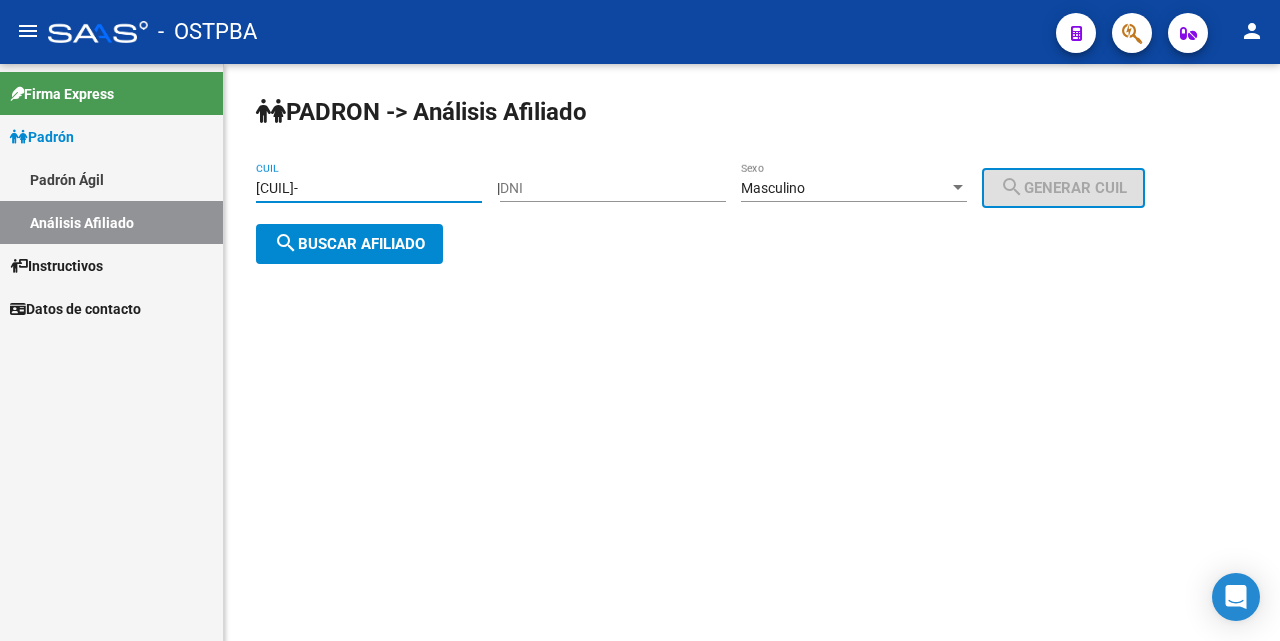 click on "[CUIL]-" at bounding box center [369, 188] 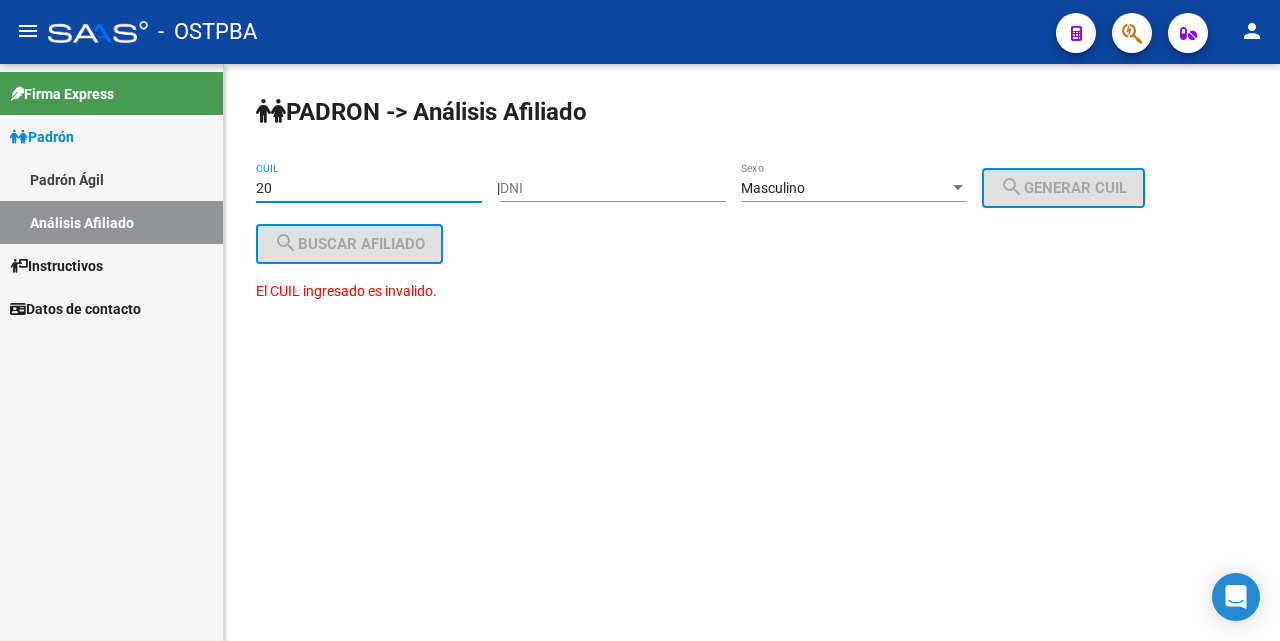 type on "2" 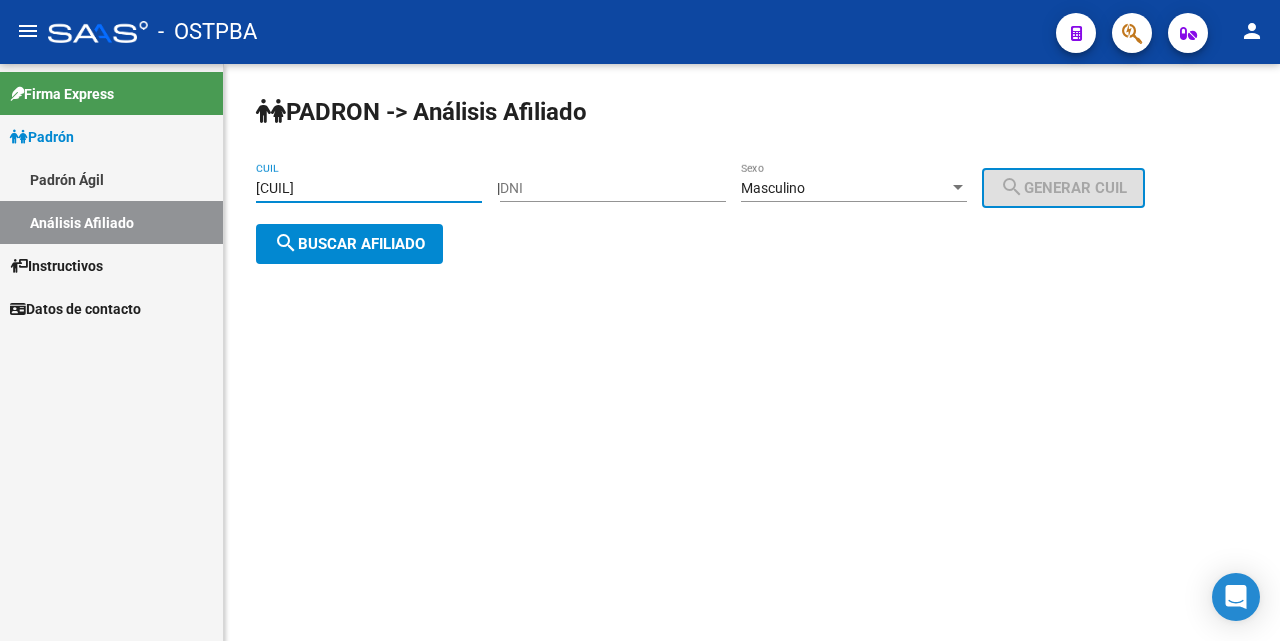 type on "[CUIL]" 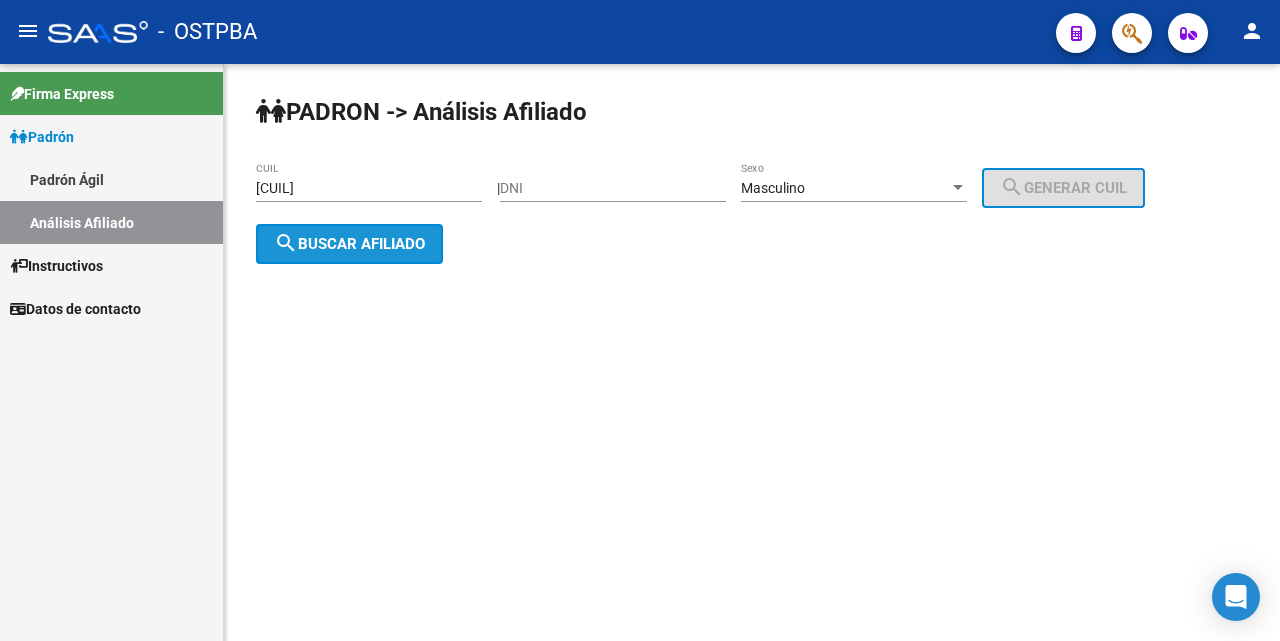 click on "search  Buscar afiliado" 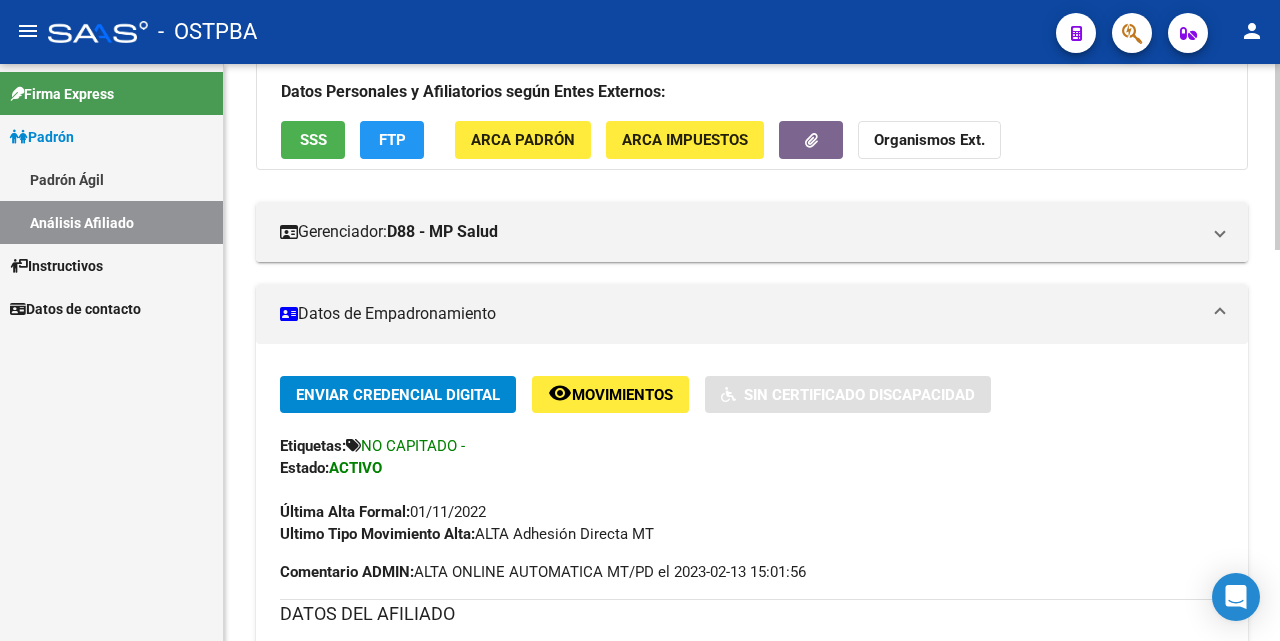 scroll, scrollTop: 0, scrollLeft: 0, axis: both 